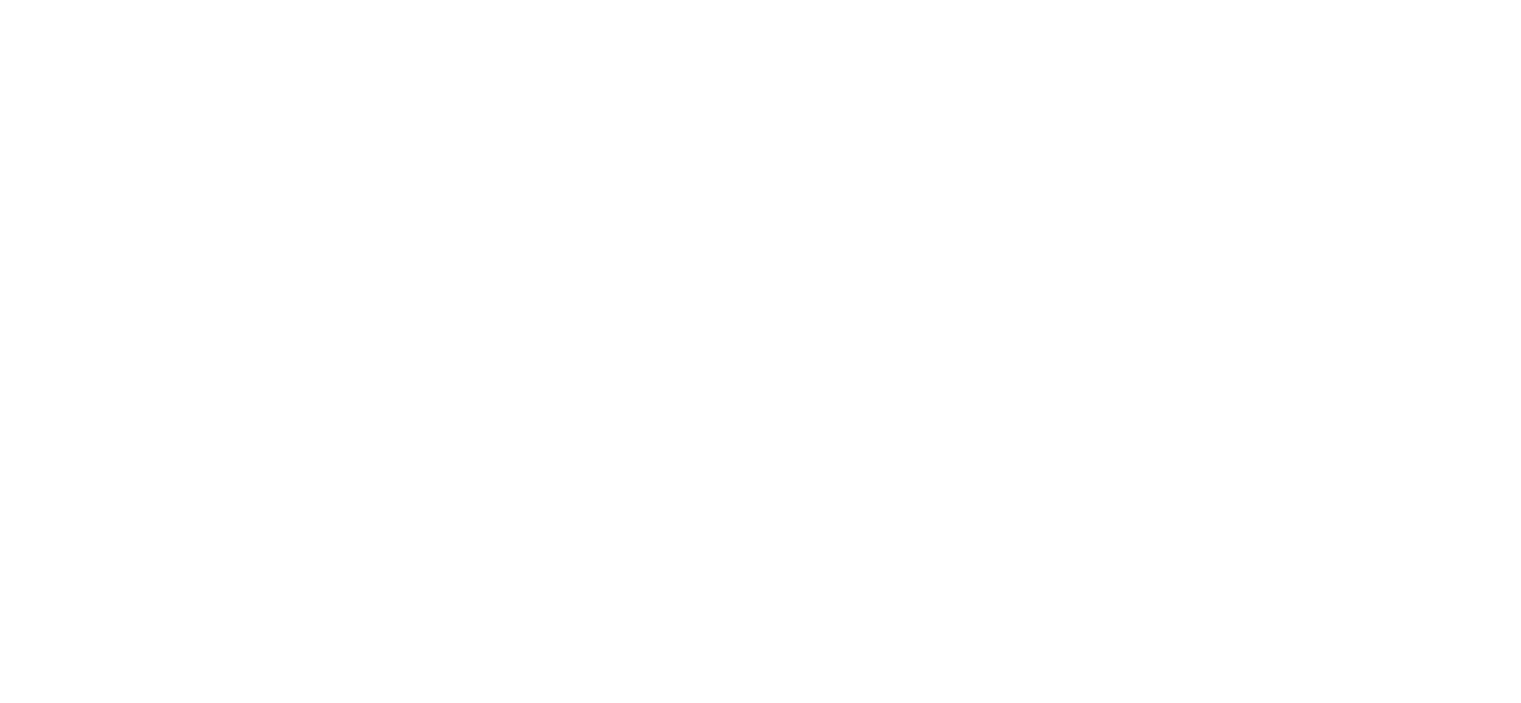 scroll, scrollTop: 0, scrollLeft: 0, axis: both 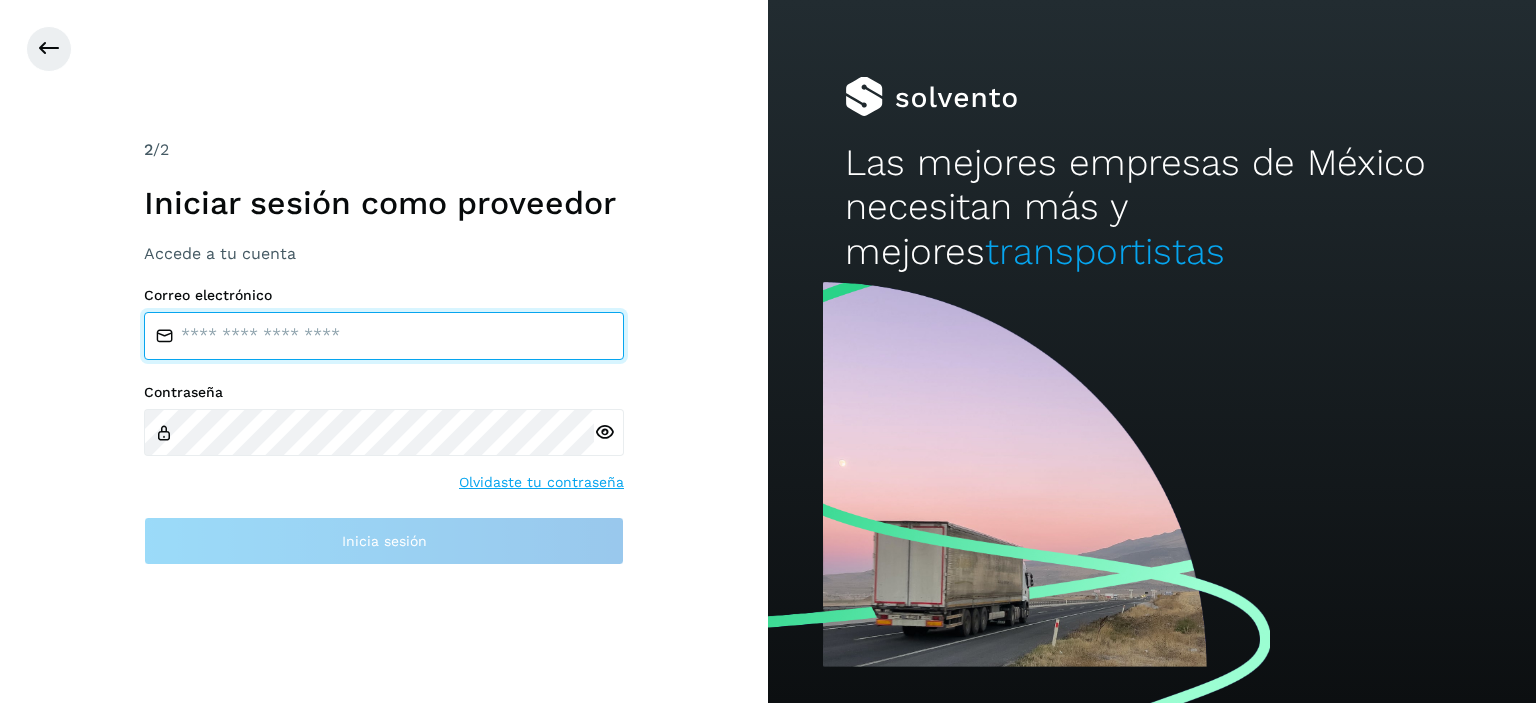 click at bounding box center (384, 336) 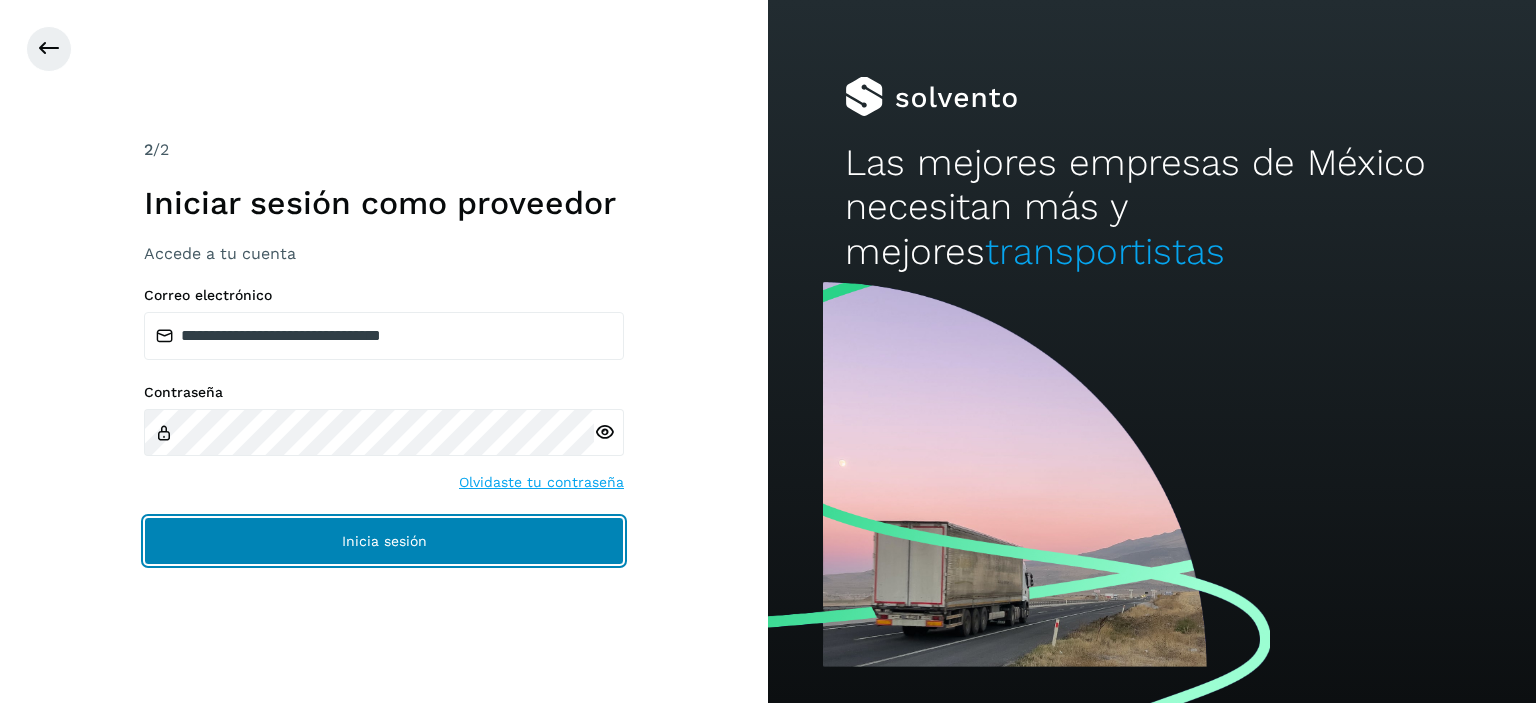 click on "Inicia sesión" 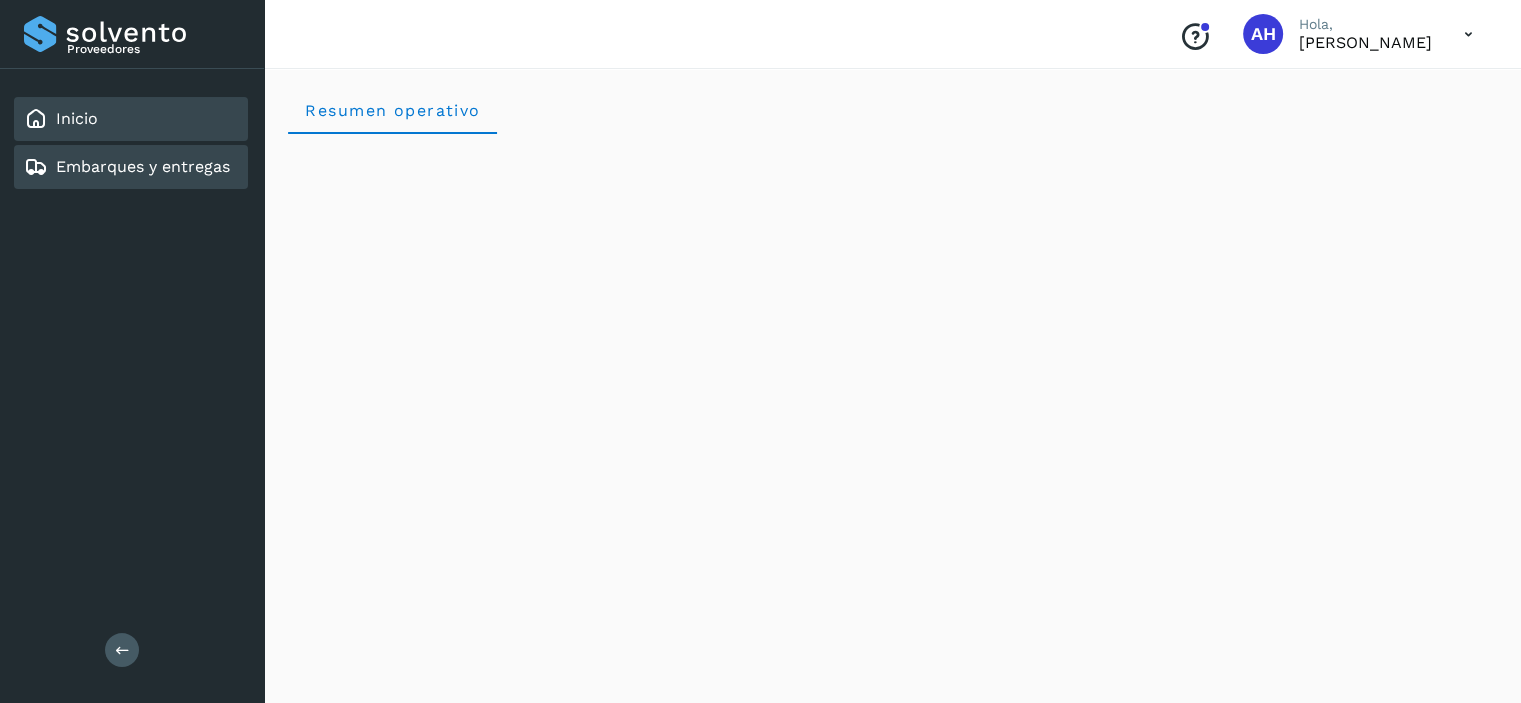 click on "Embarques y entregas" at bounding box center (143, 166) 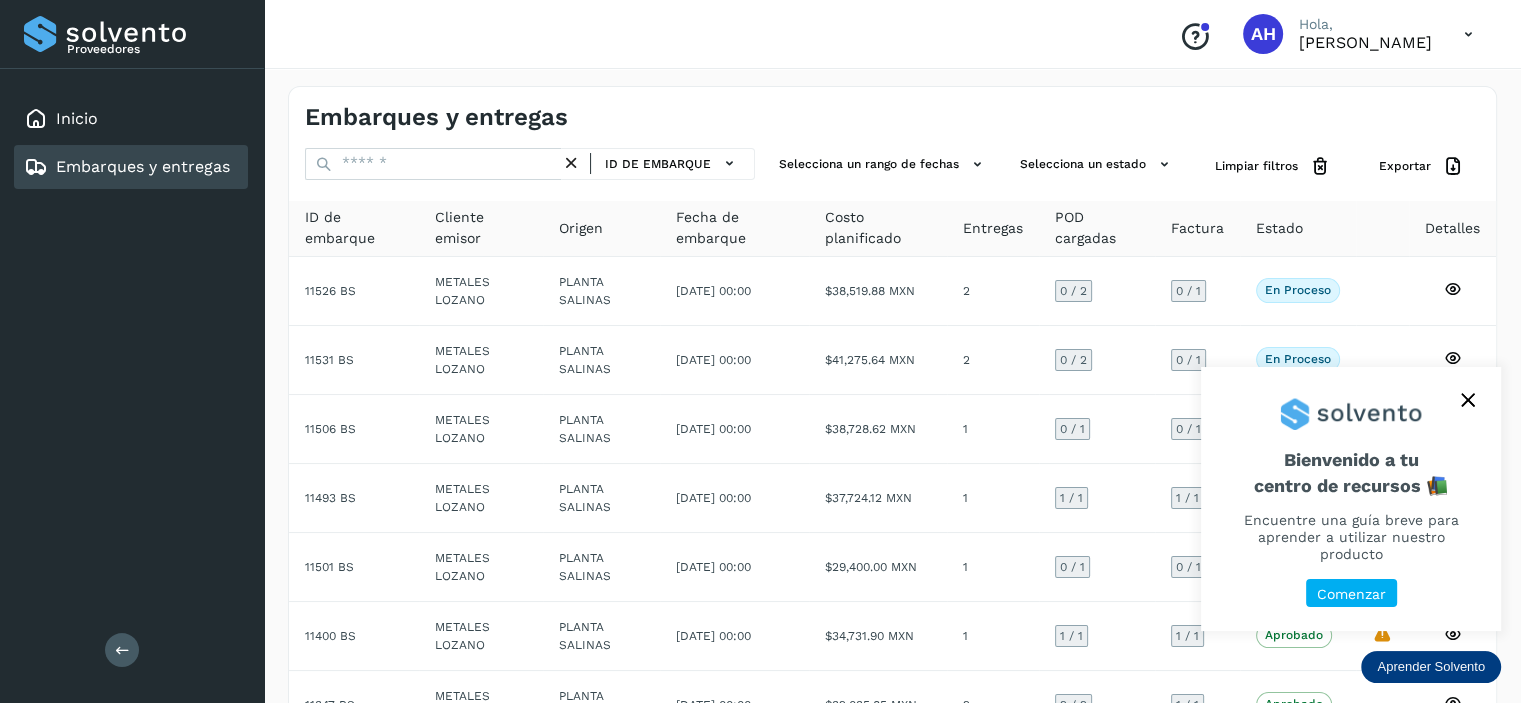 click at bounding box center (1468, 400) 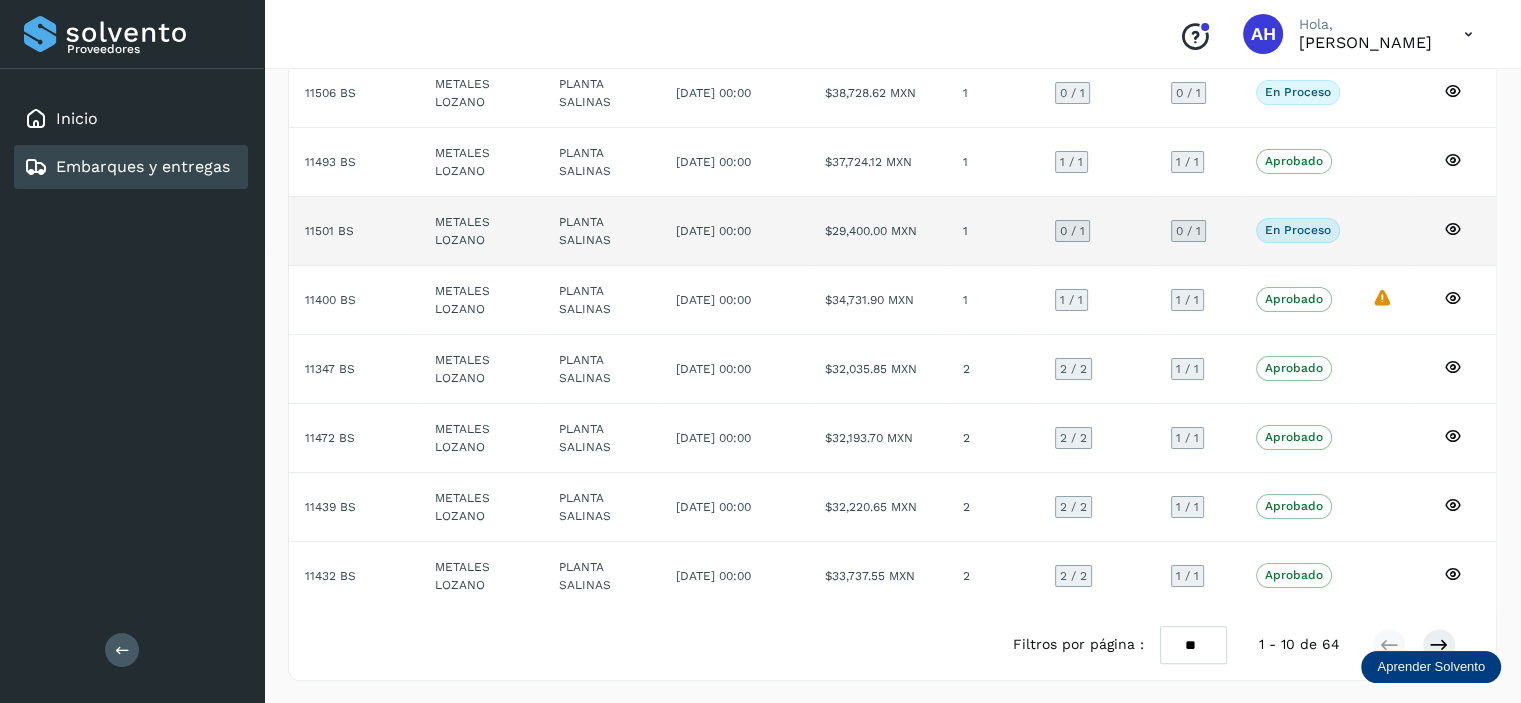 scroll, scrollTop: 36, scrollLeft: 0, axis: vertical 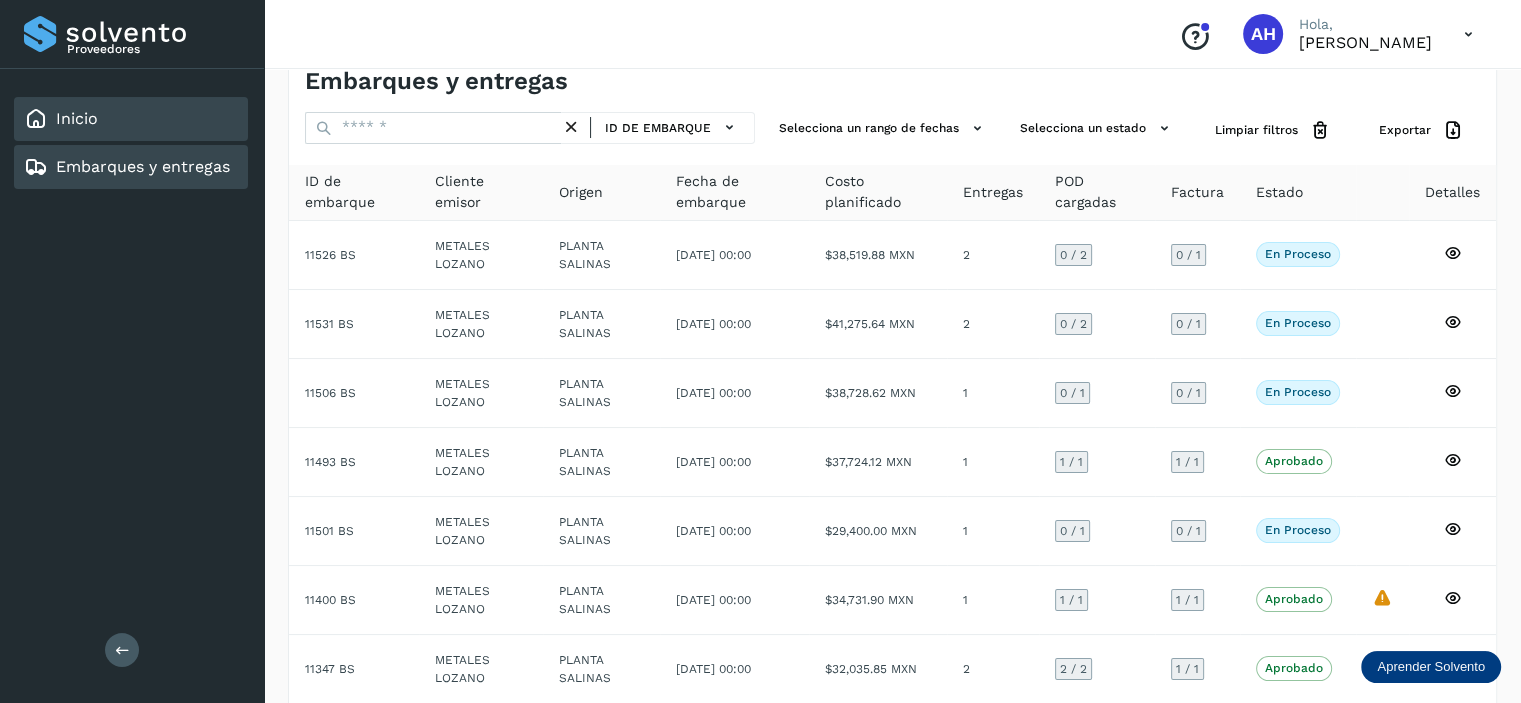 click on "Inicio" 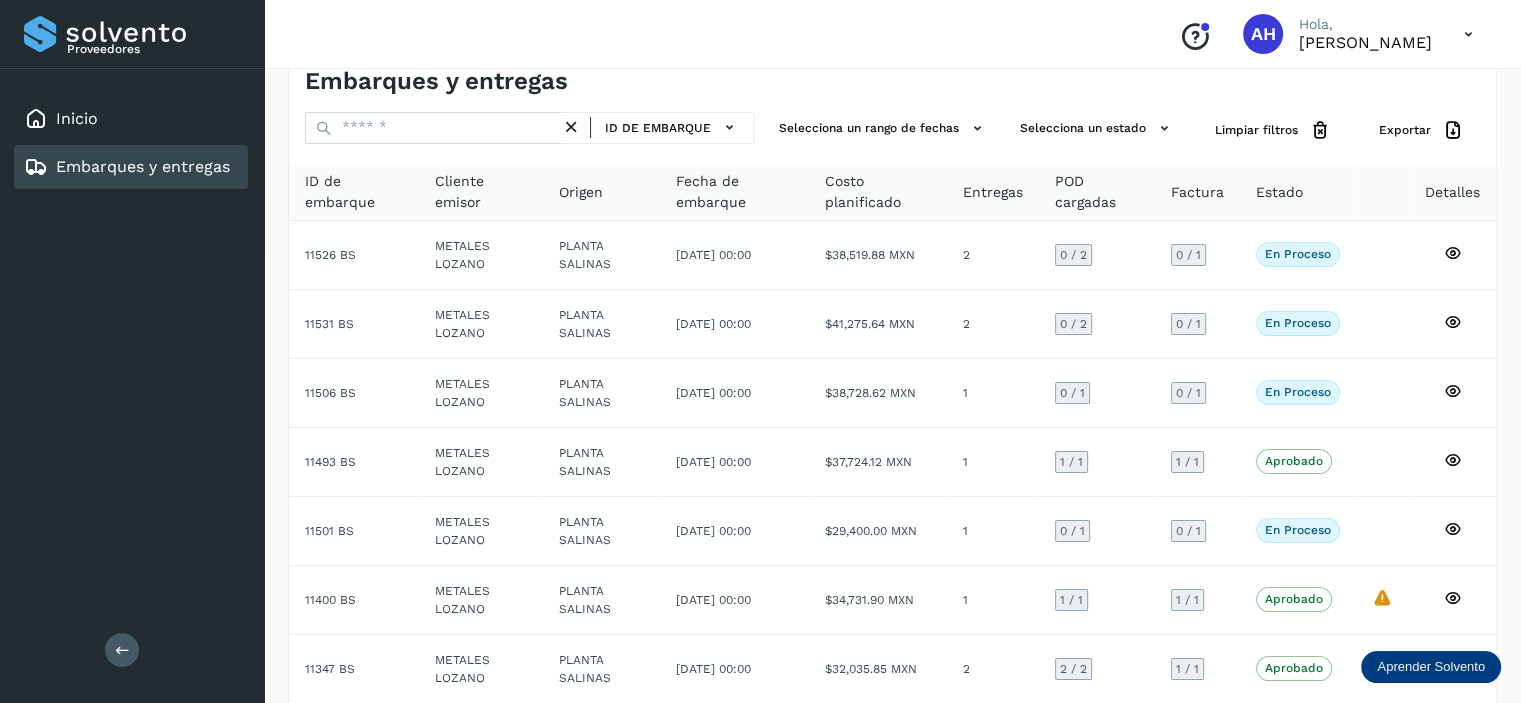 scroll, scrollTop: 0, scrollLeft: 0, axis: both 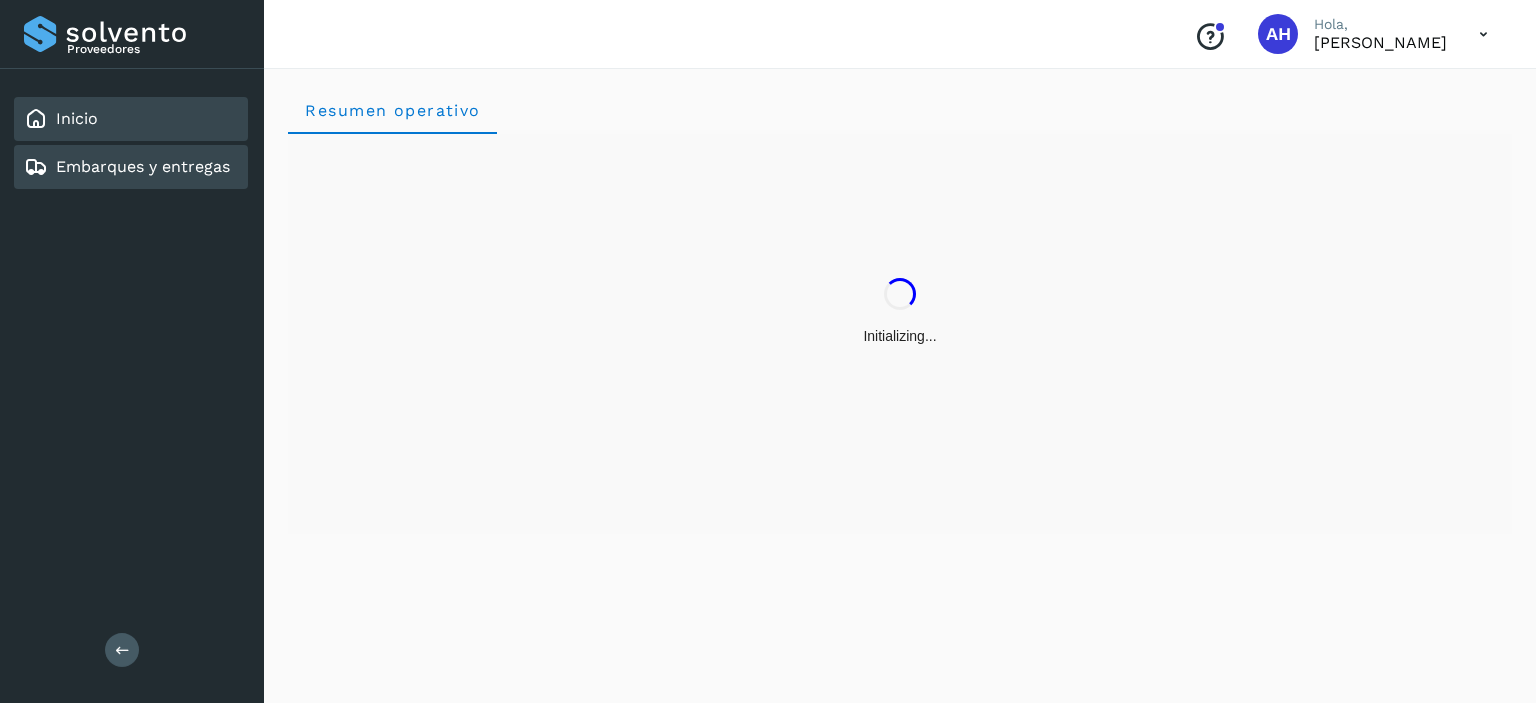 click on "Embarques y entregas" at bounding box center (143, 166) 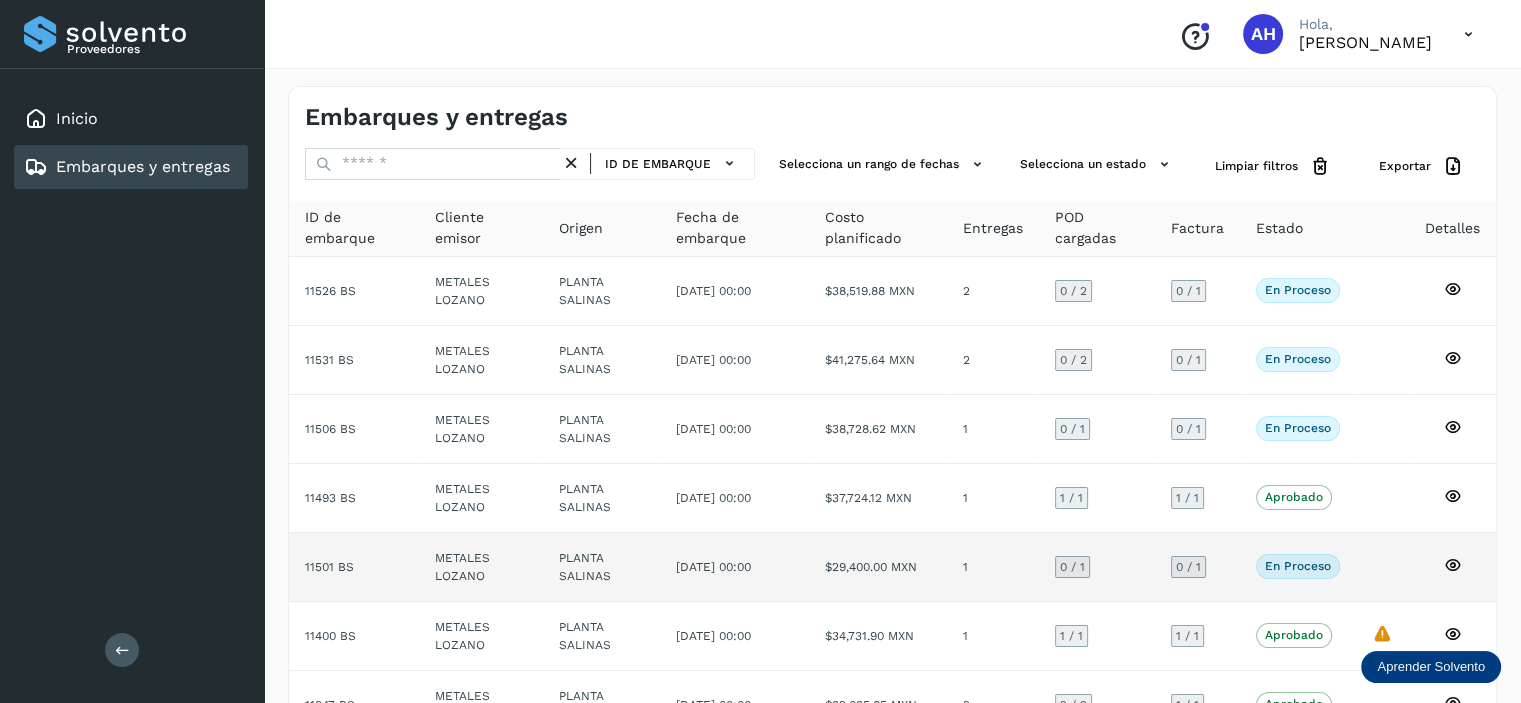 click on "11501 BS" 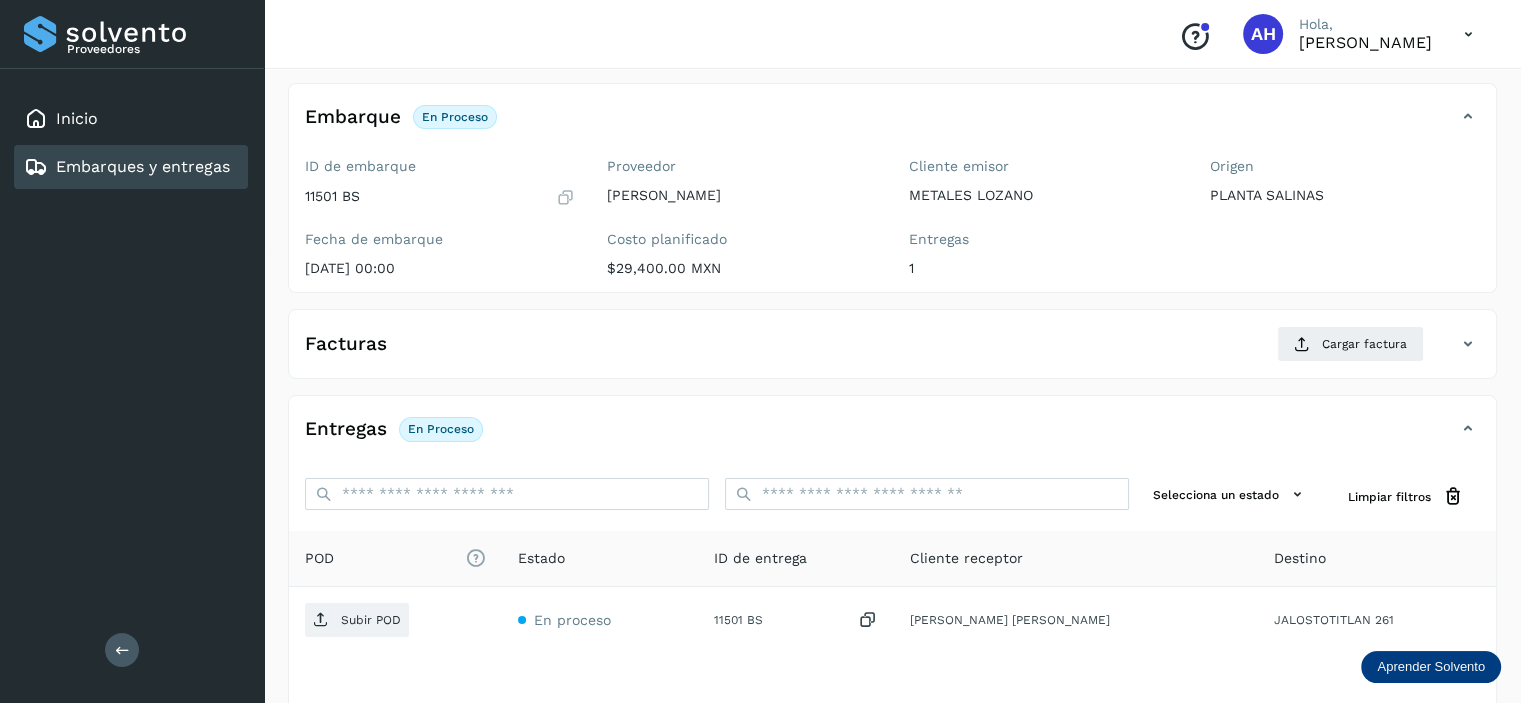 scroll, scrollTop: 244, scrollLeft: 0, axis: vertical 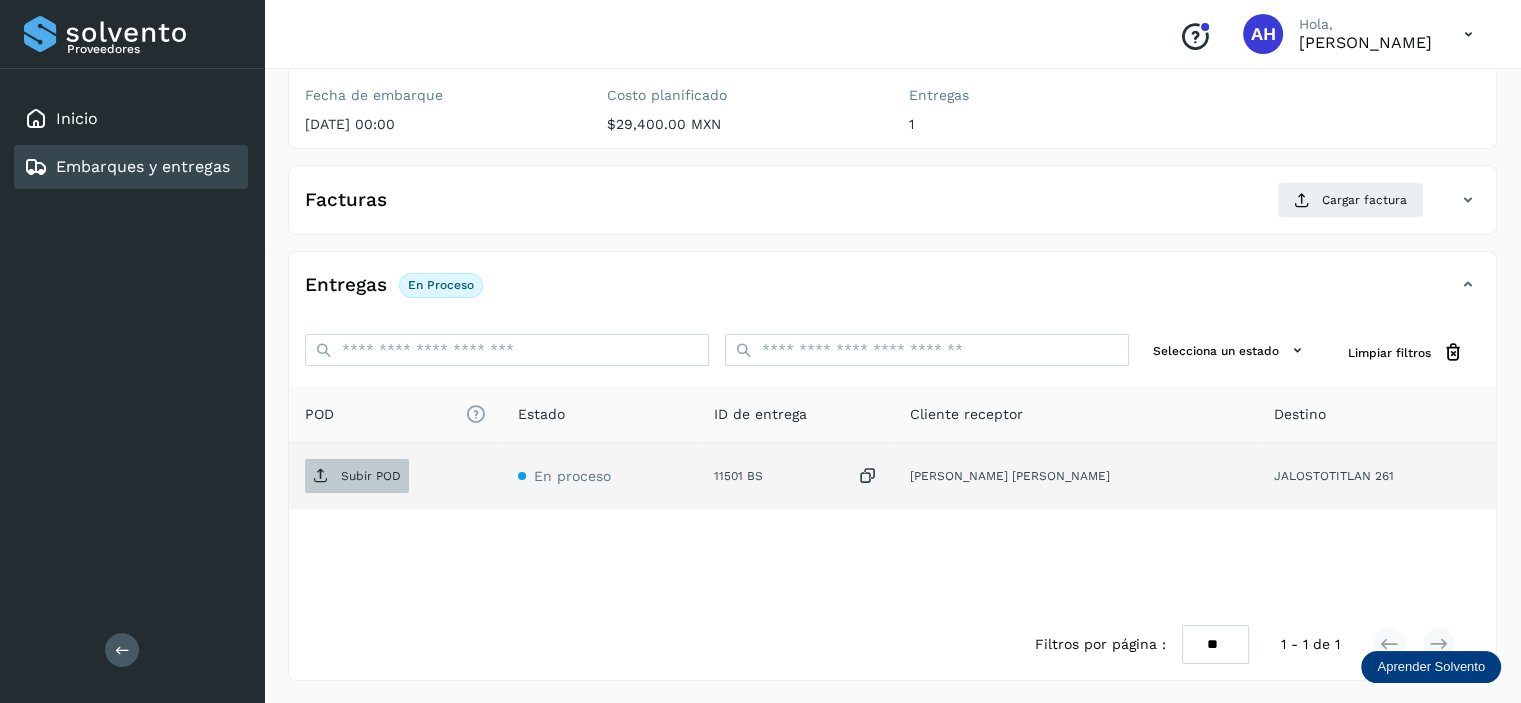 click on "Subir POD" at bounding box center [371, 476] 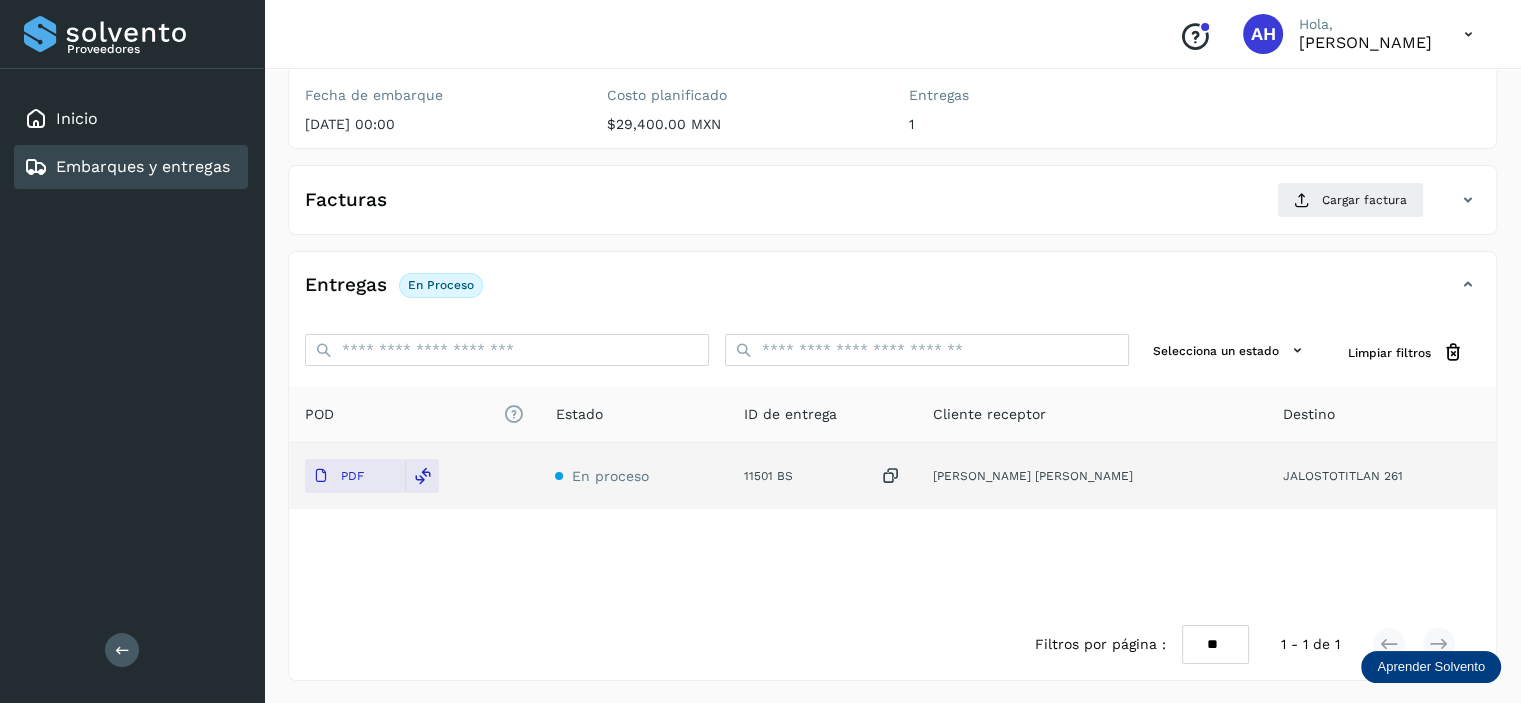 drag, startPoint x: 1324, startPoint y: 203, endPoint x: 814, endPoint y: 301, distance: 519.3303 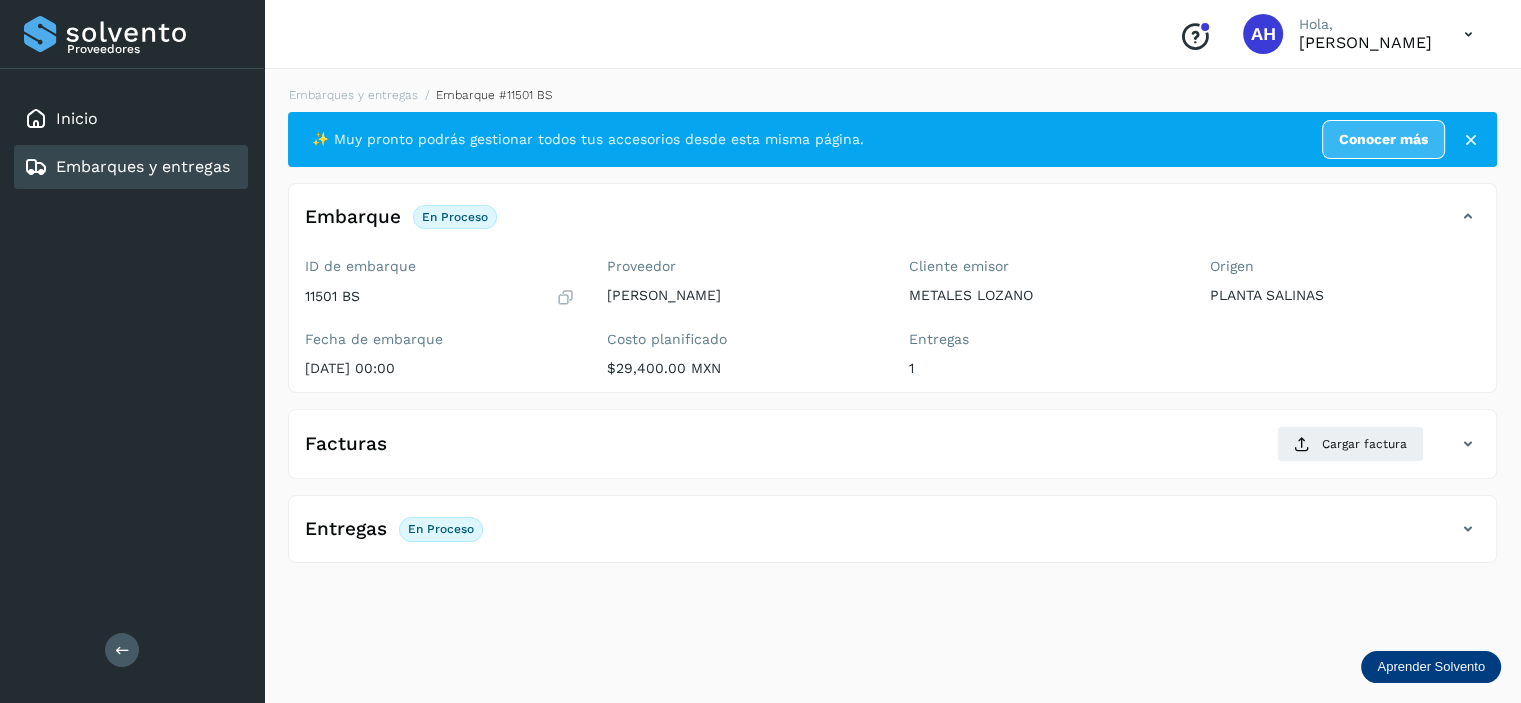 scroll, scrollTop: 0, scrollLeft: 0, axis: both 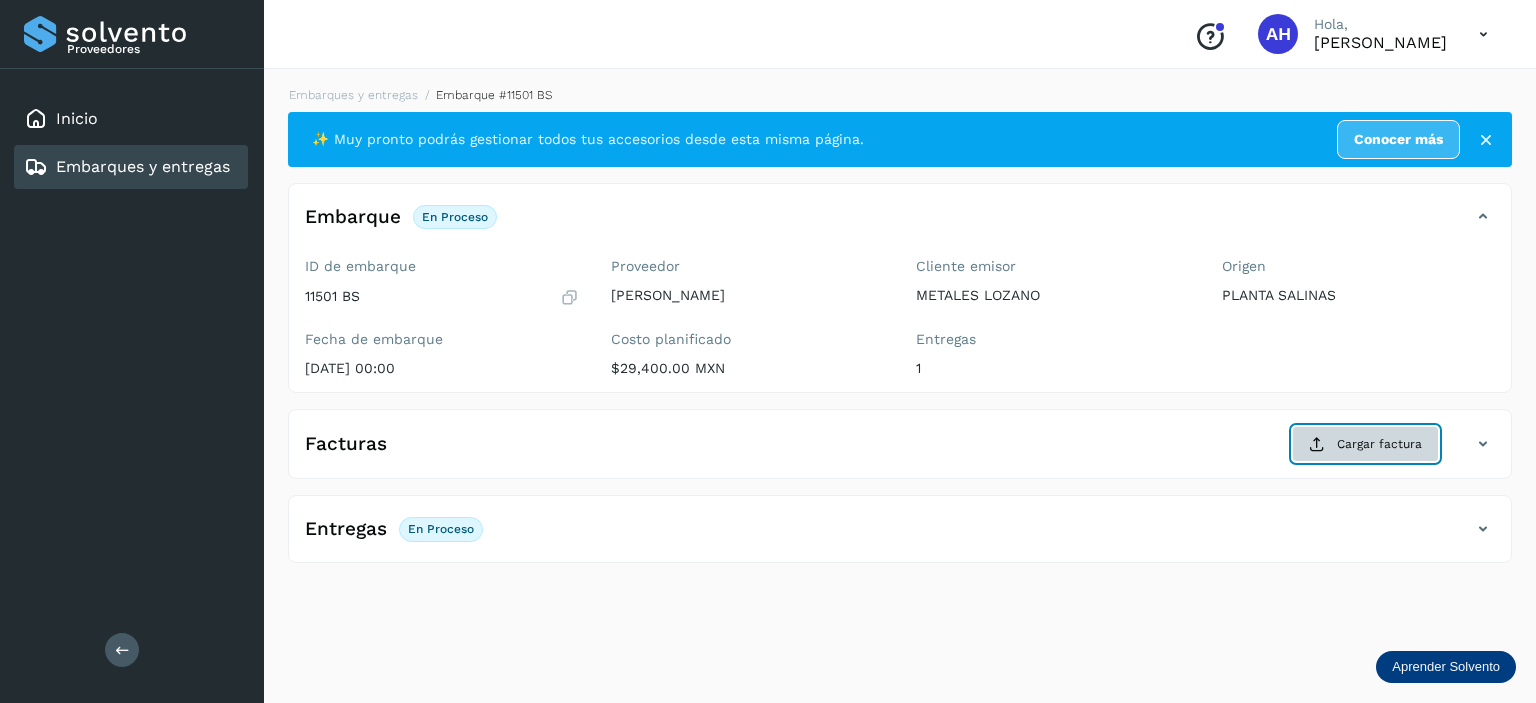 click on "Cargar factura" 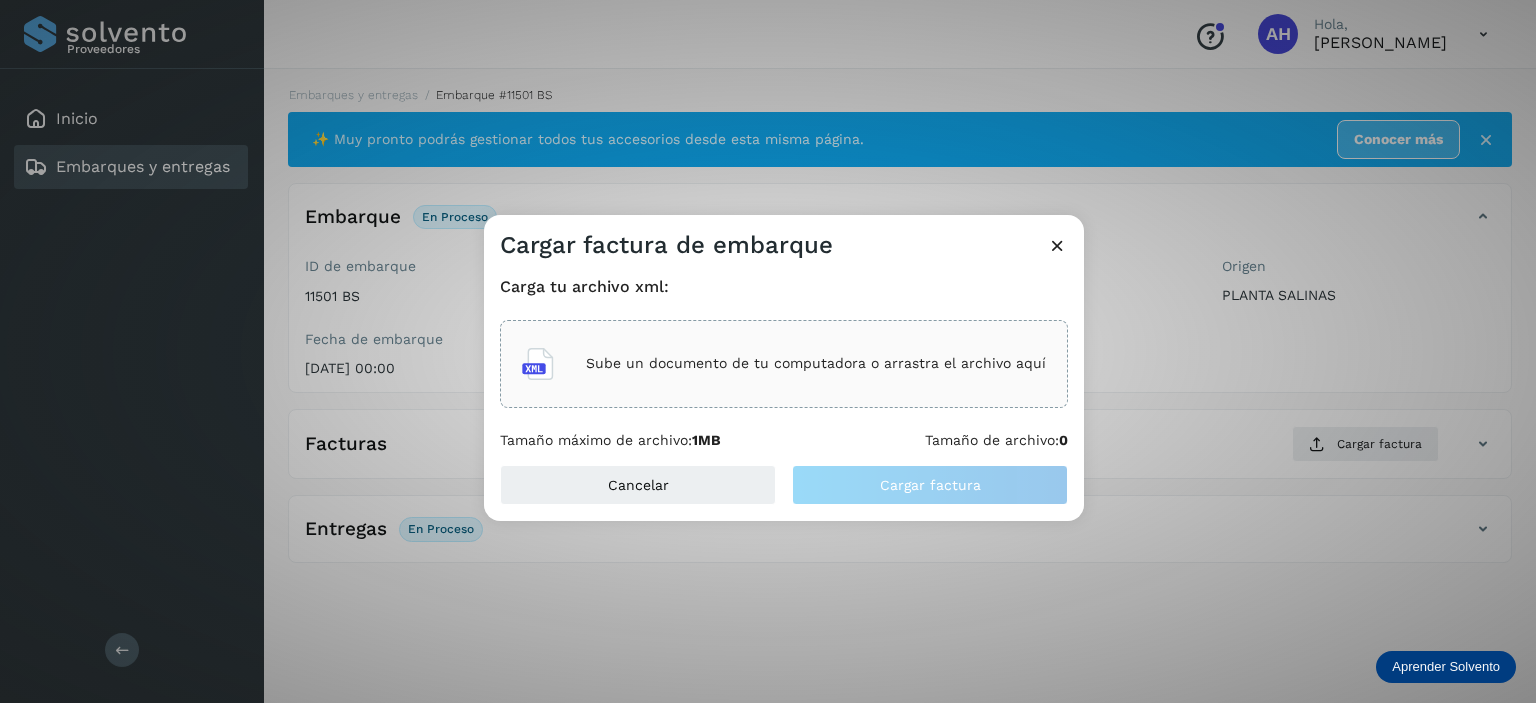 click on "Sube un documento de tu computadora o arrastra el archivo aquí" 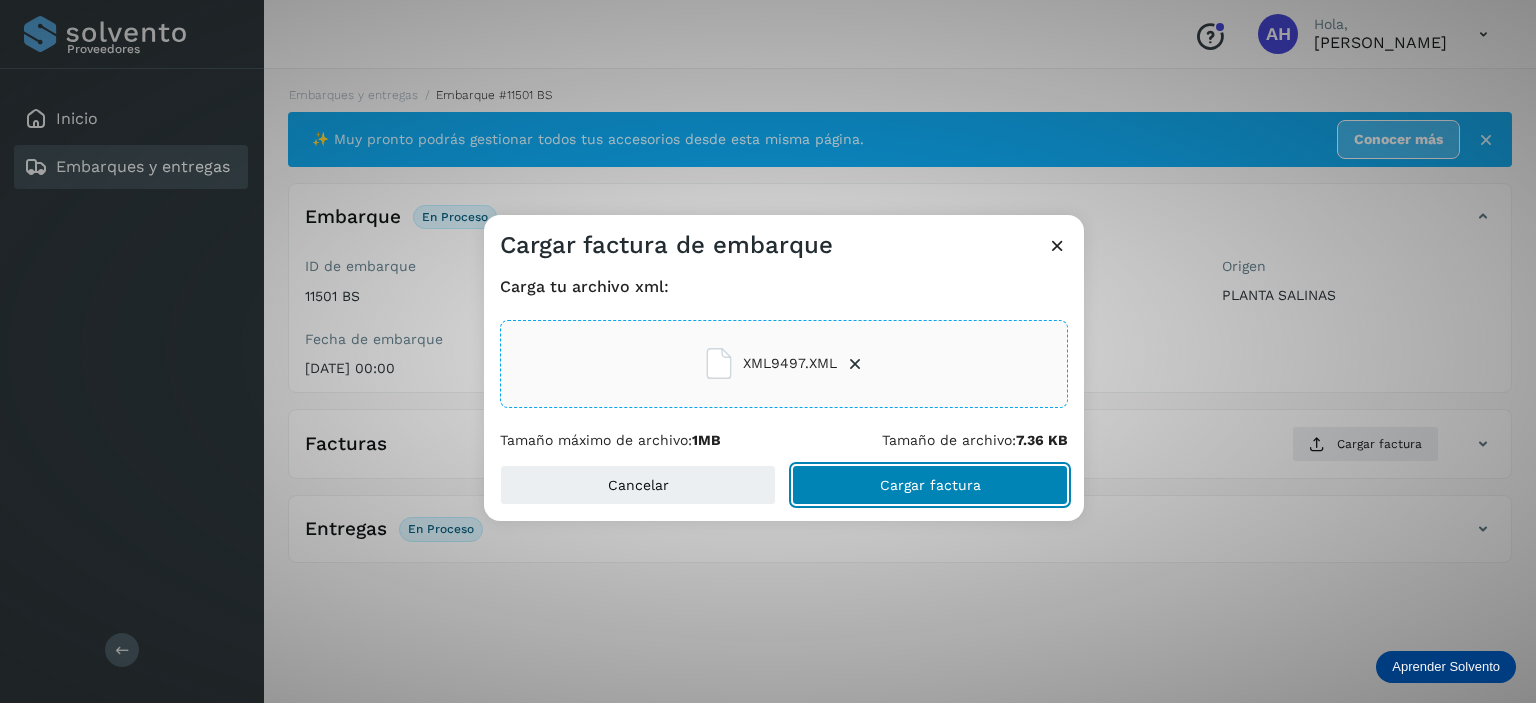 click on "Cargar factura" 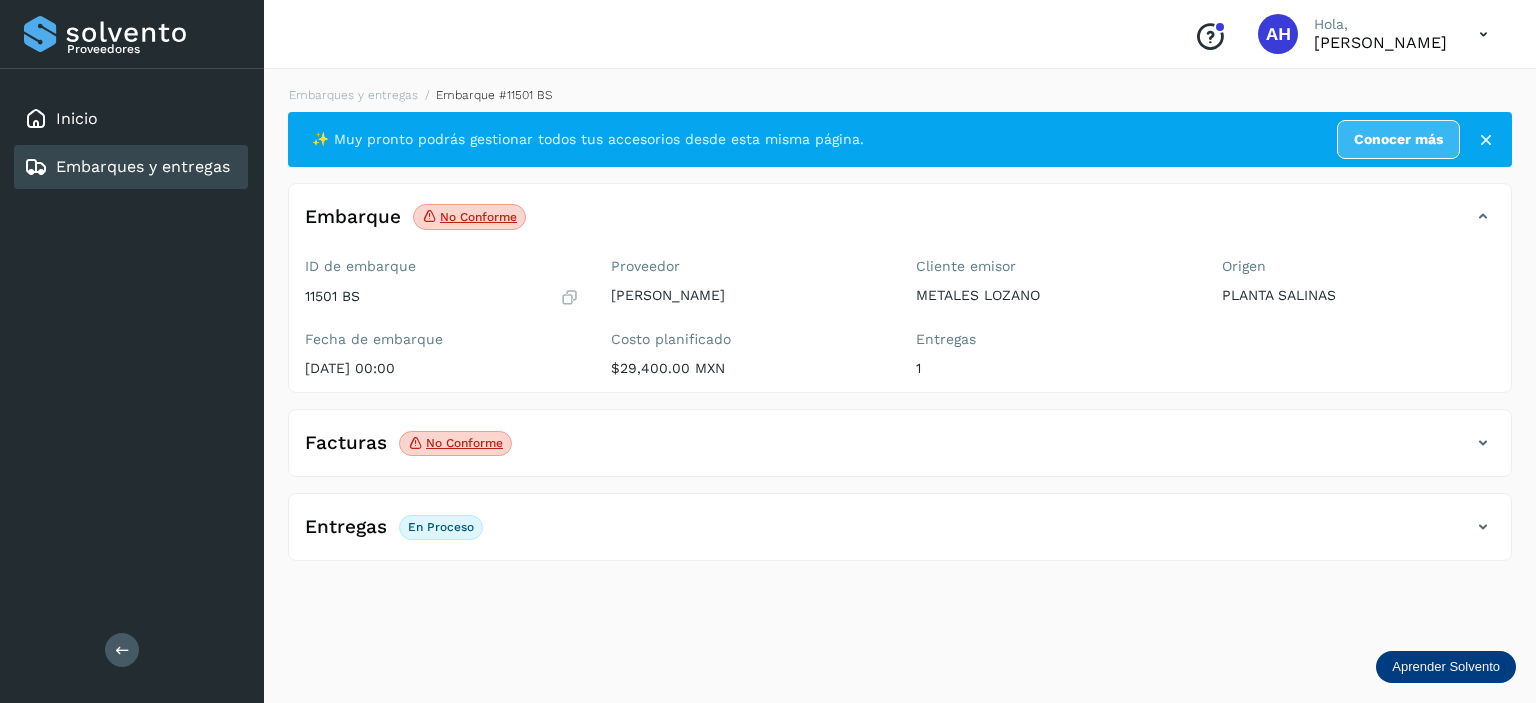 click on "Embarques y entregas" at bounding box center (143, 166) 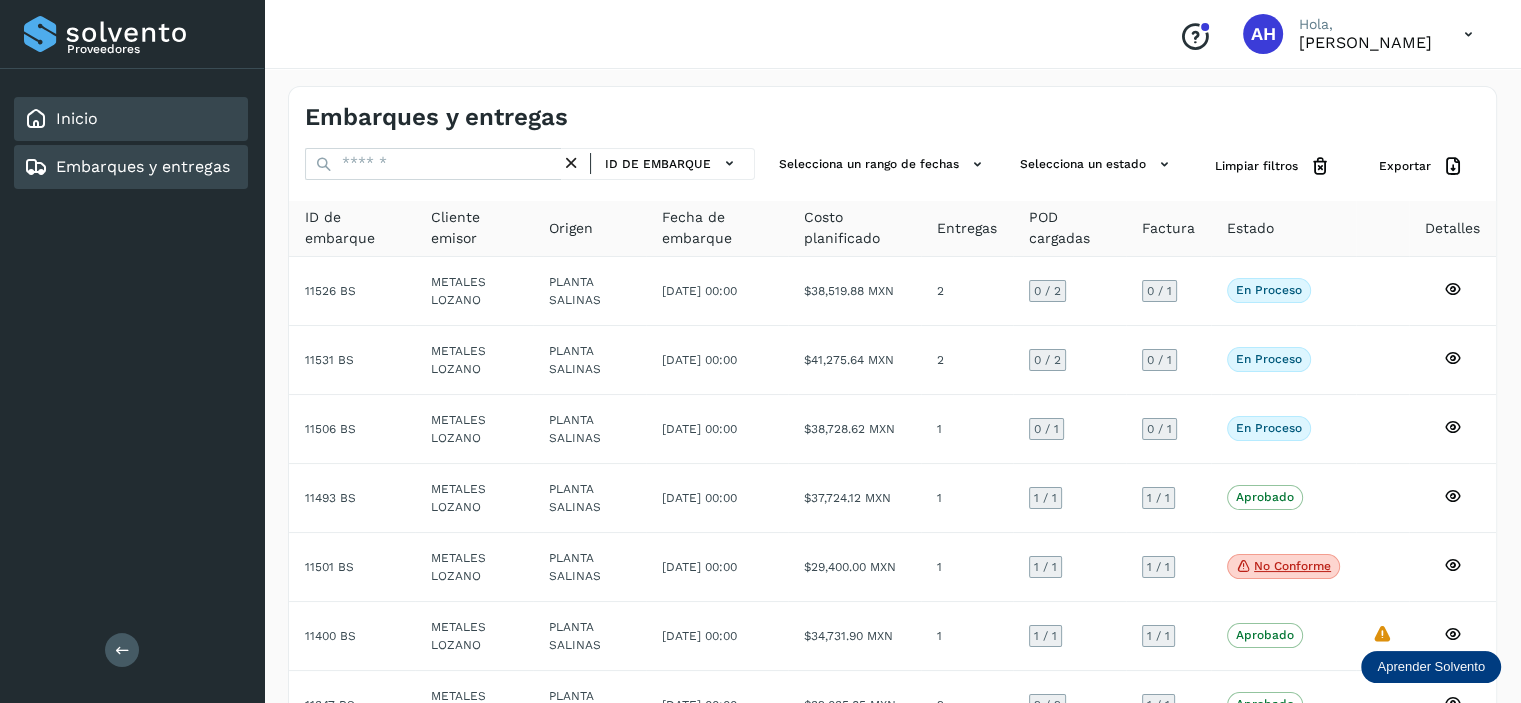 click on "Inicio" at bounding box center (61, 119) 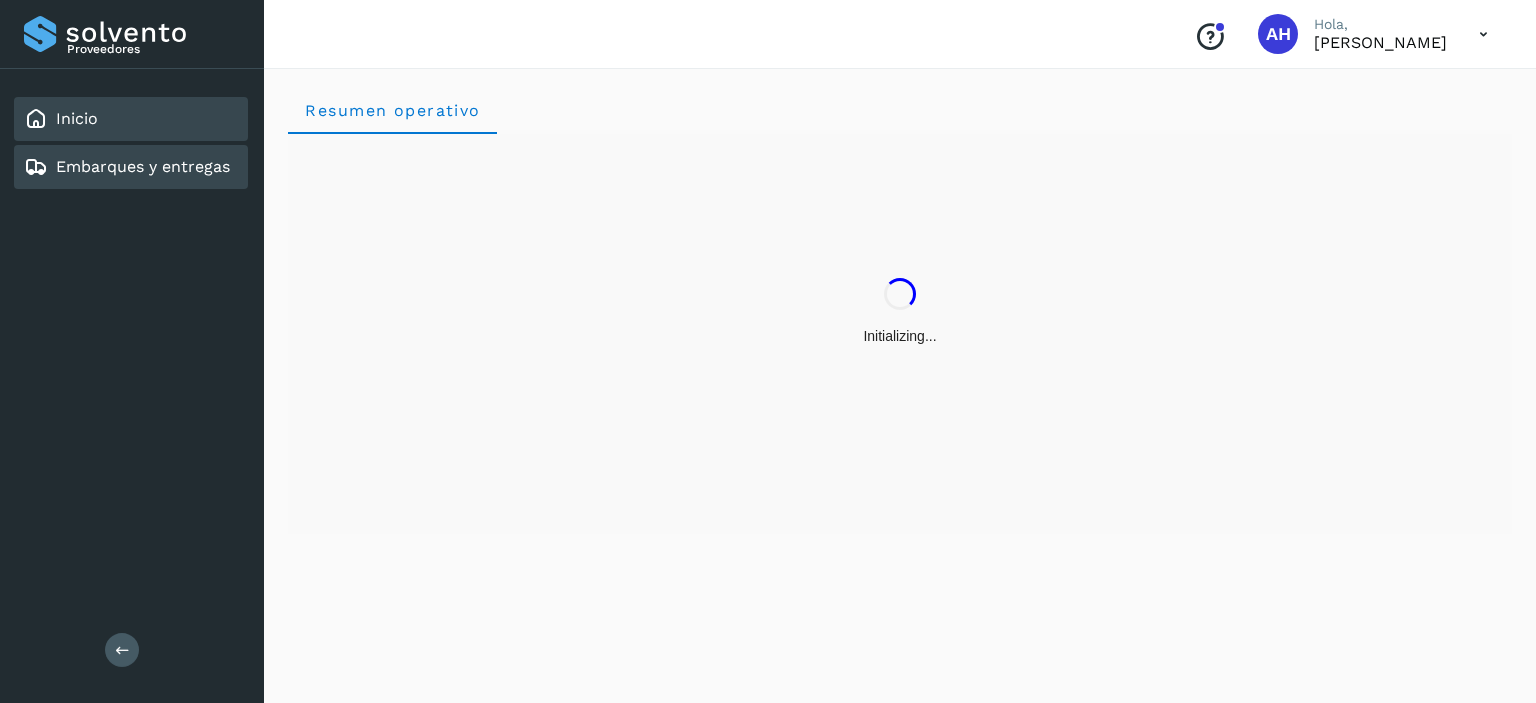 click on "Embarques y entregas" at bounding box center (127, 167) 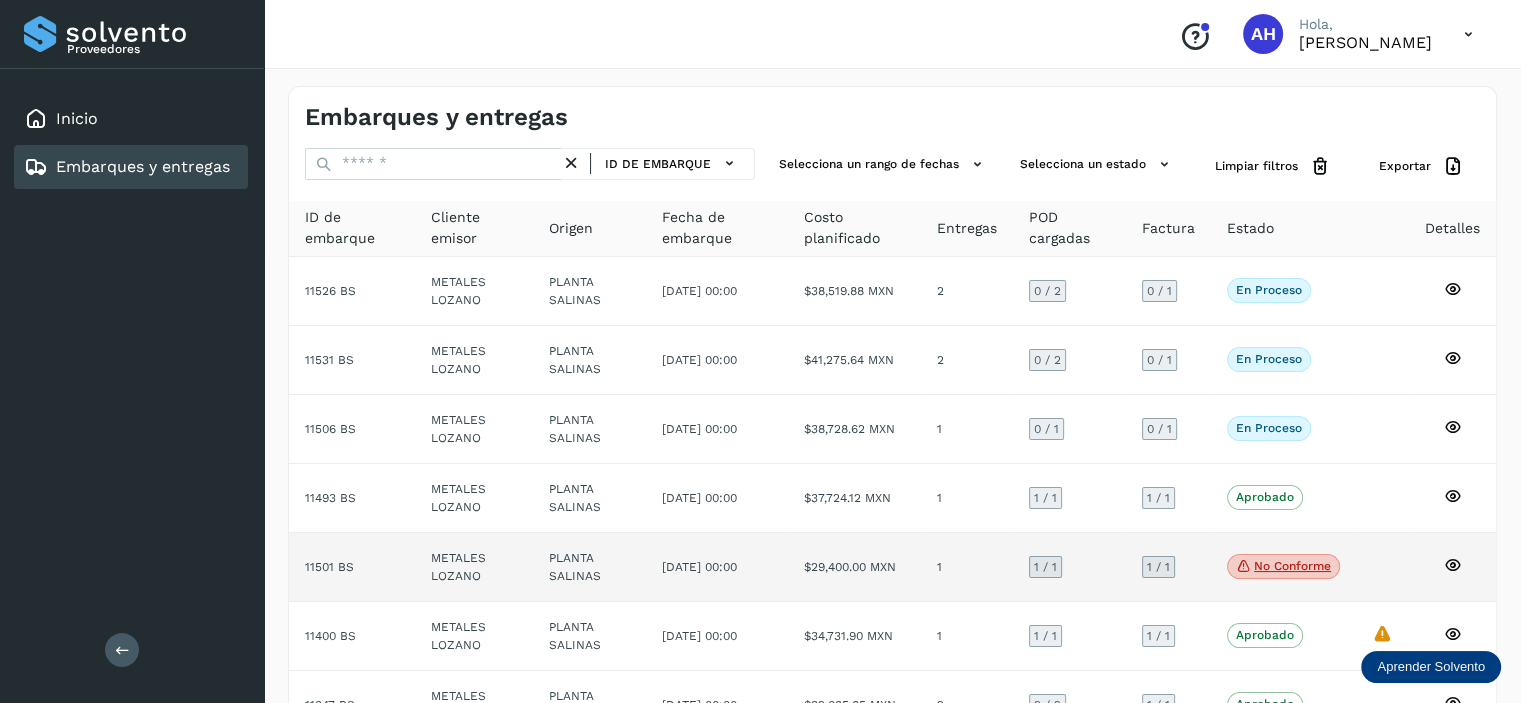 click 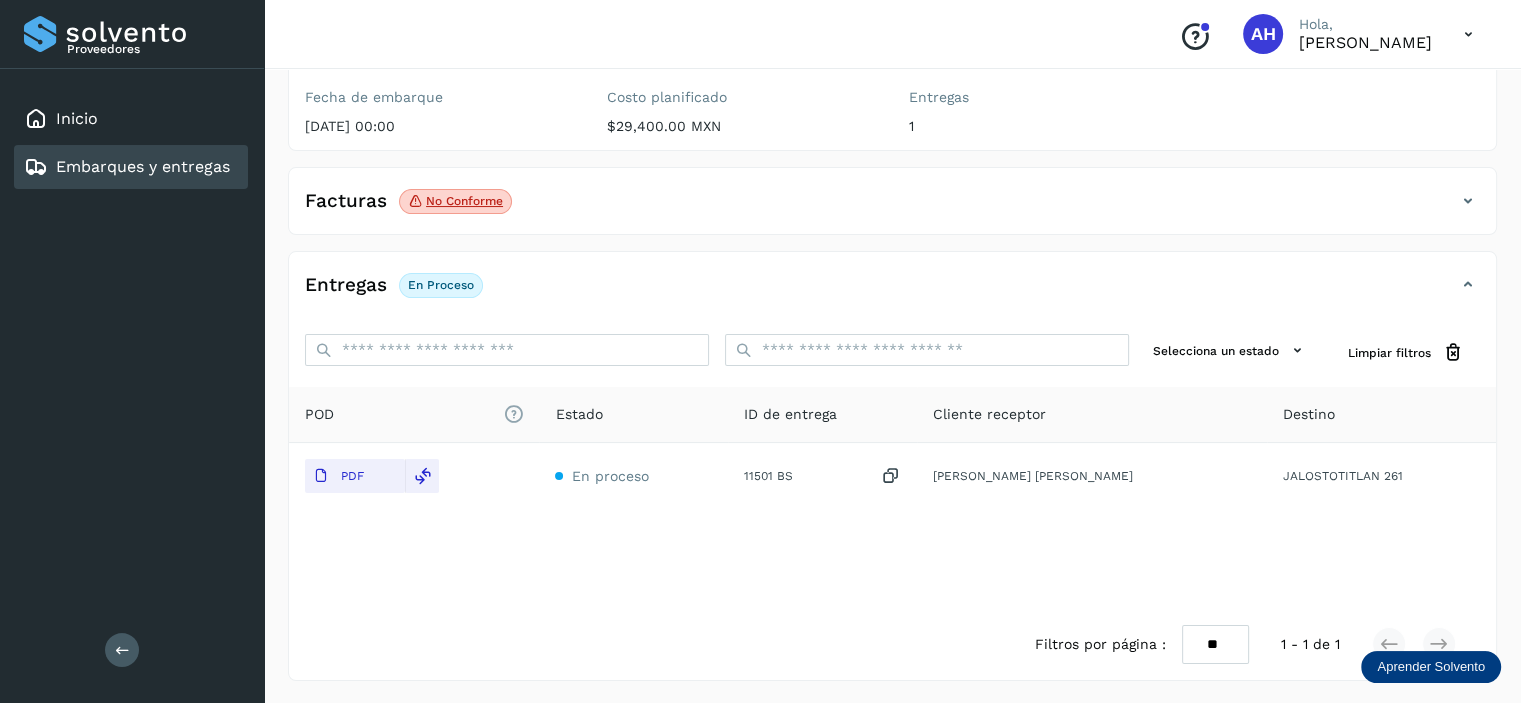 scroll, scrollTop: 0, scrollLeft: 0, axis: both 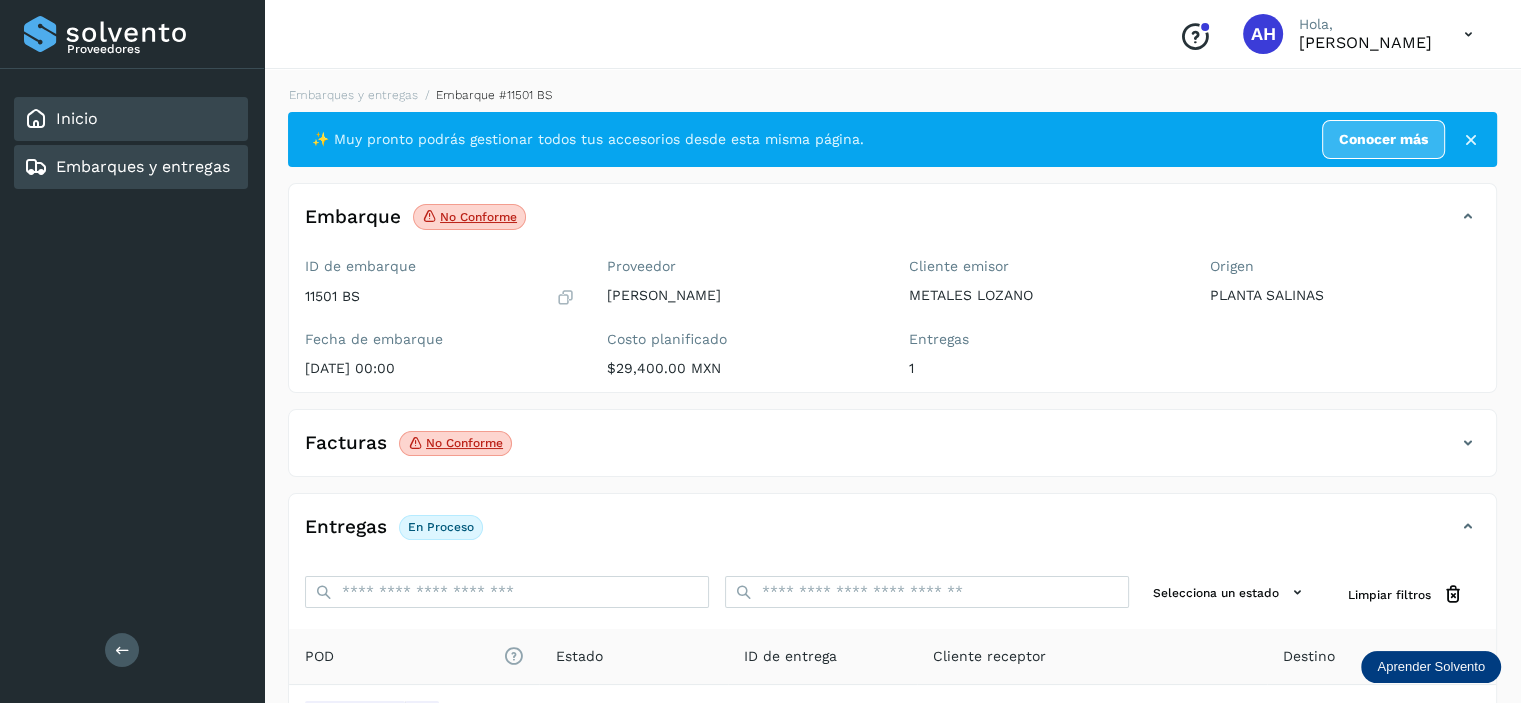 click on "Inicio" 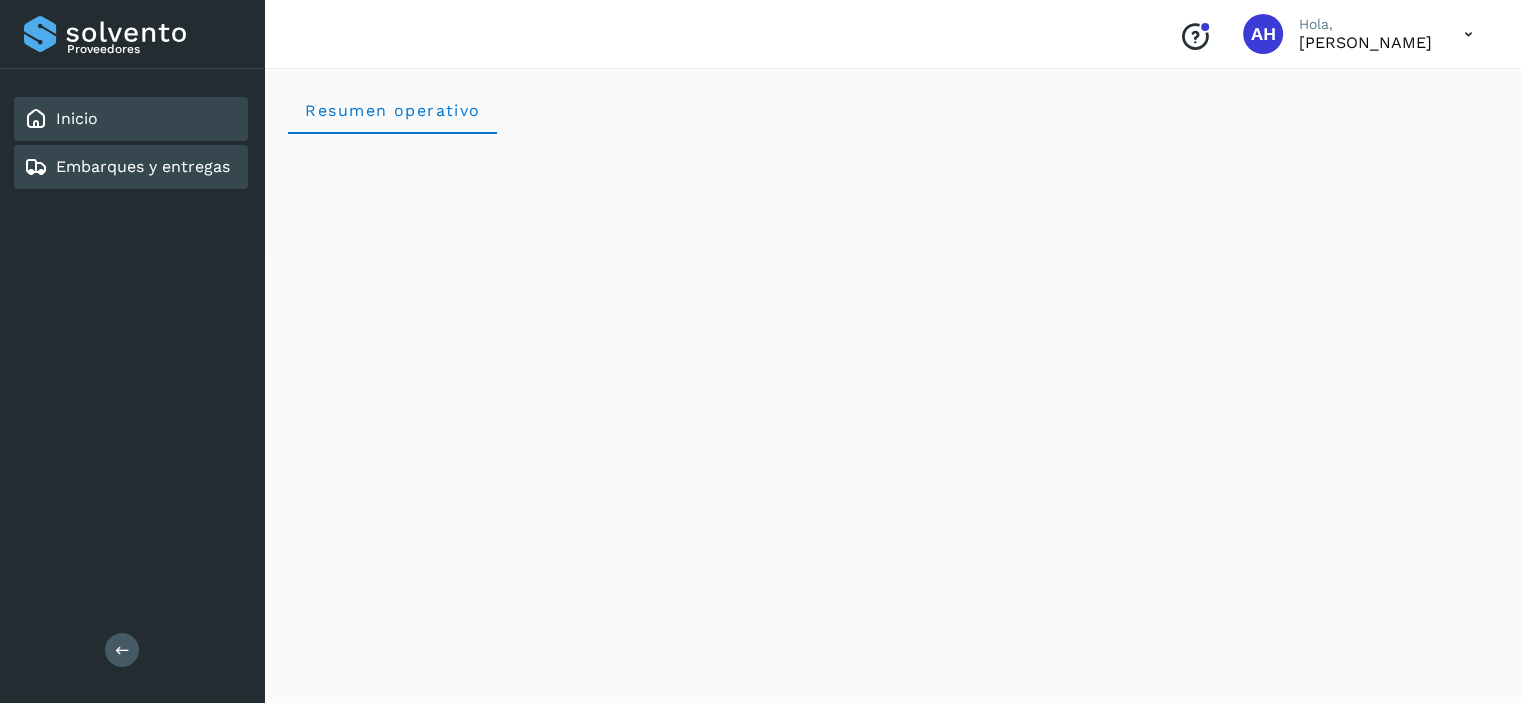 click on "Embarques y entregas" at bounding box center (143, 166) 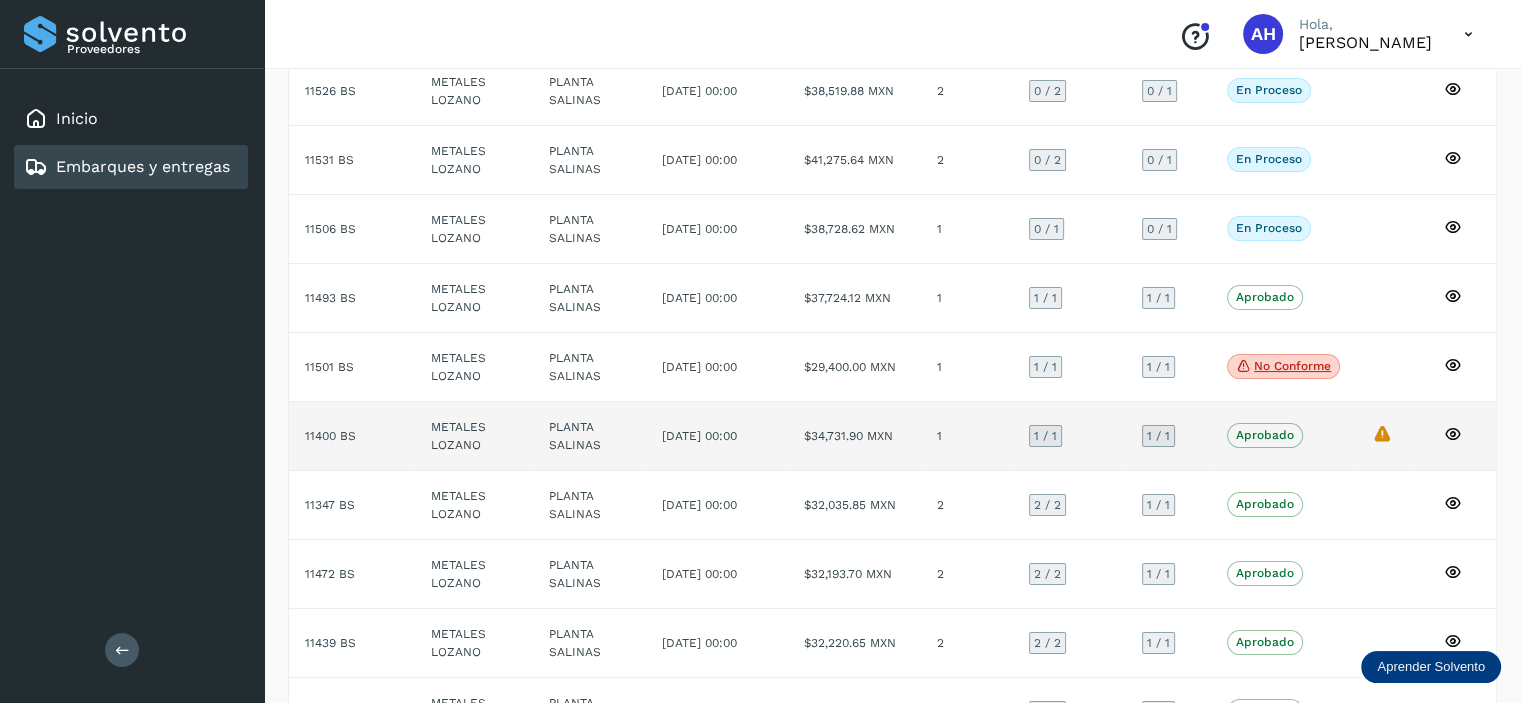 scroll, scrollTop: 336, scrollLeft: 0, axis: vertical 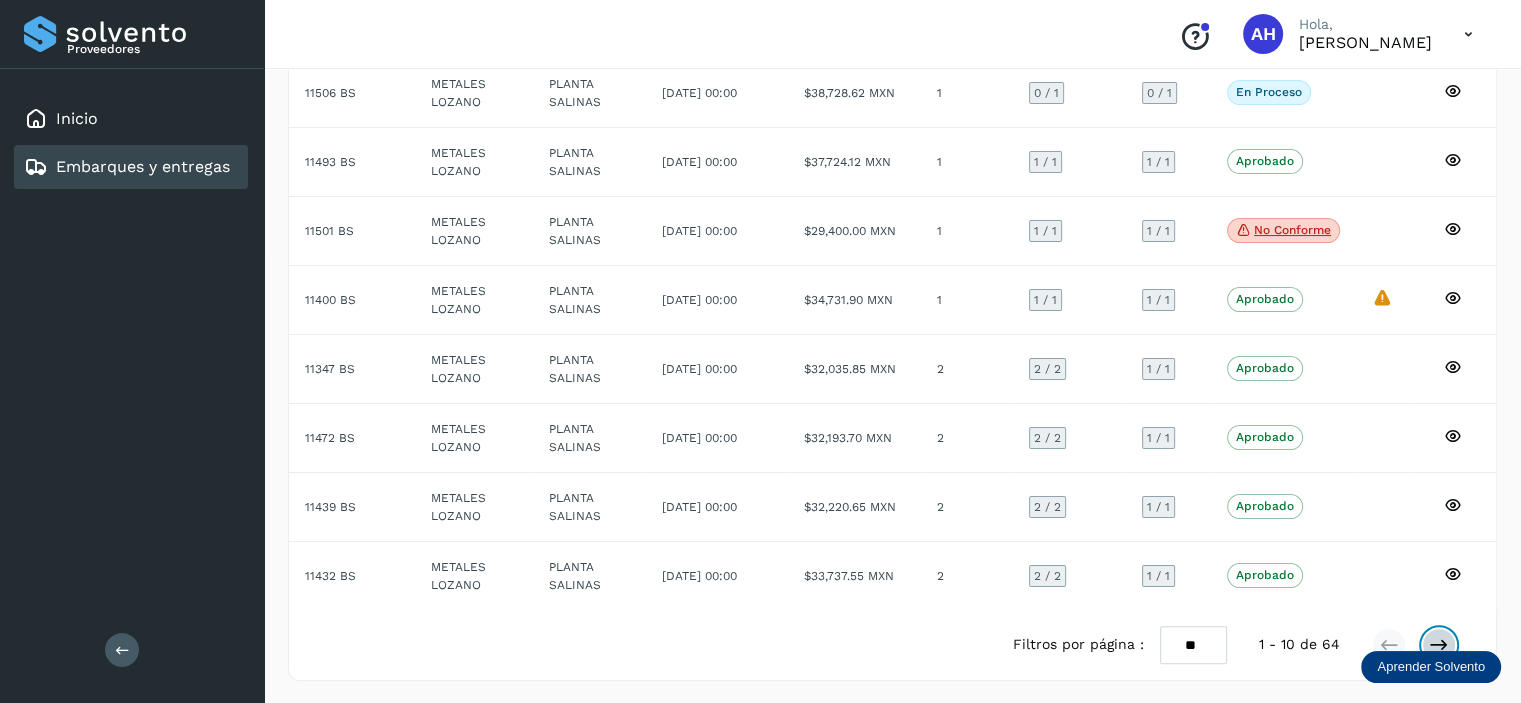 click at bounding box center [1439, 645] 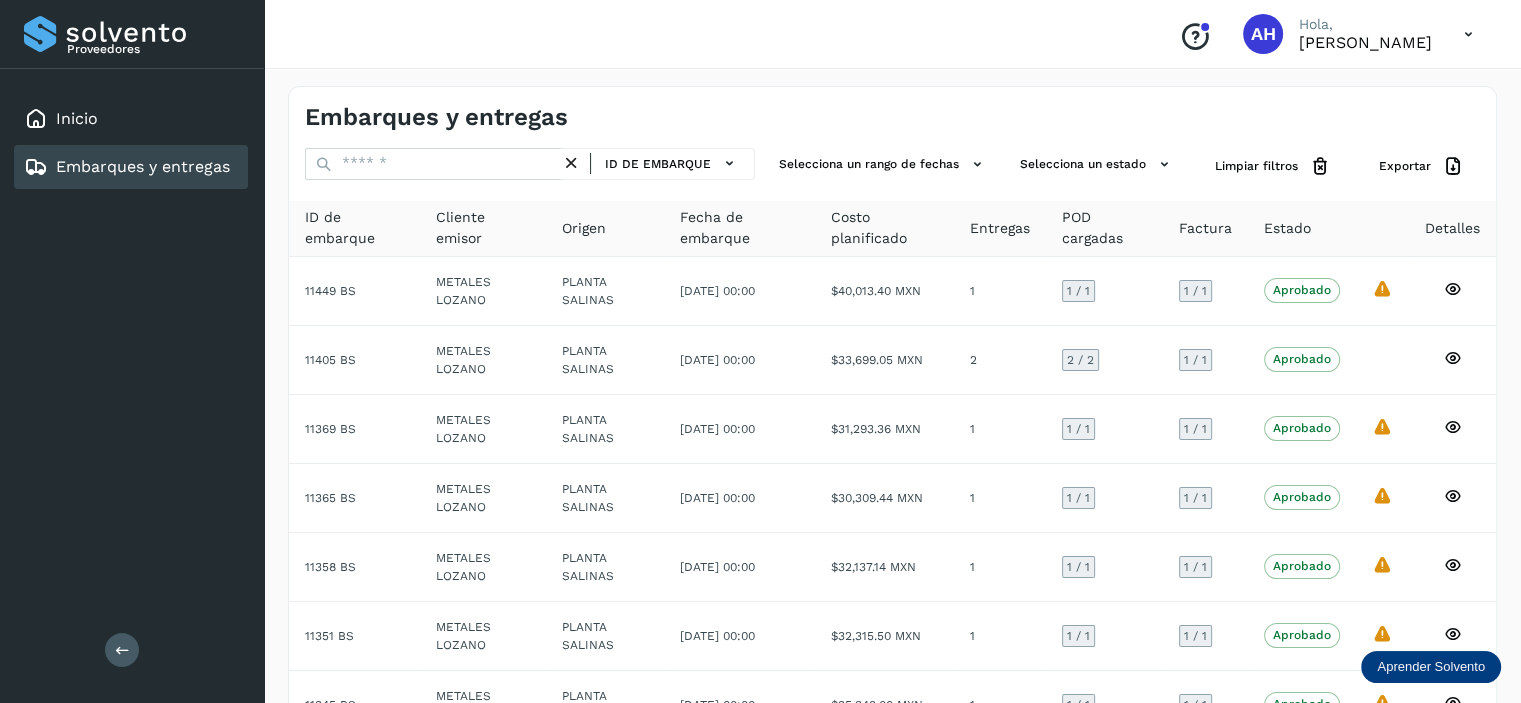 scroll, scrollTop: 336, scrollLeft: 0, axis: vertical 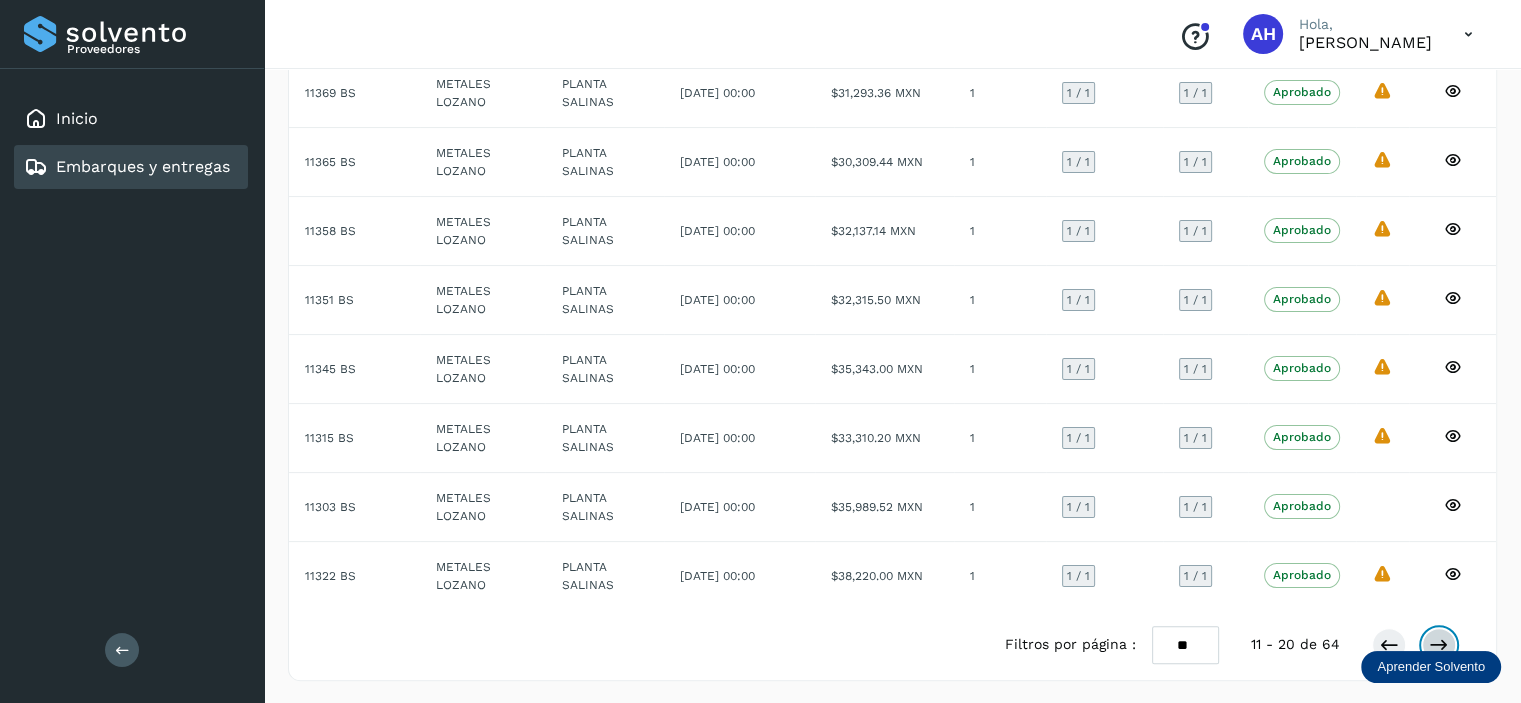 click at bounding box center [1439, 645] 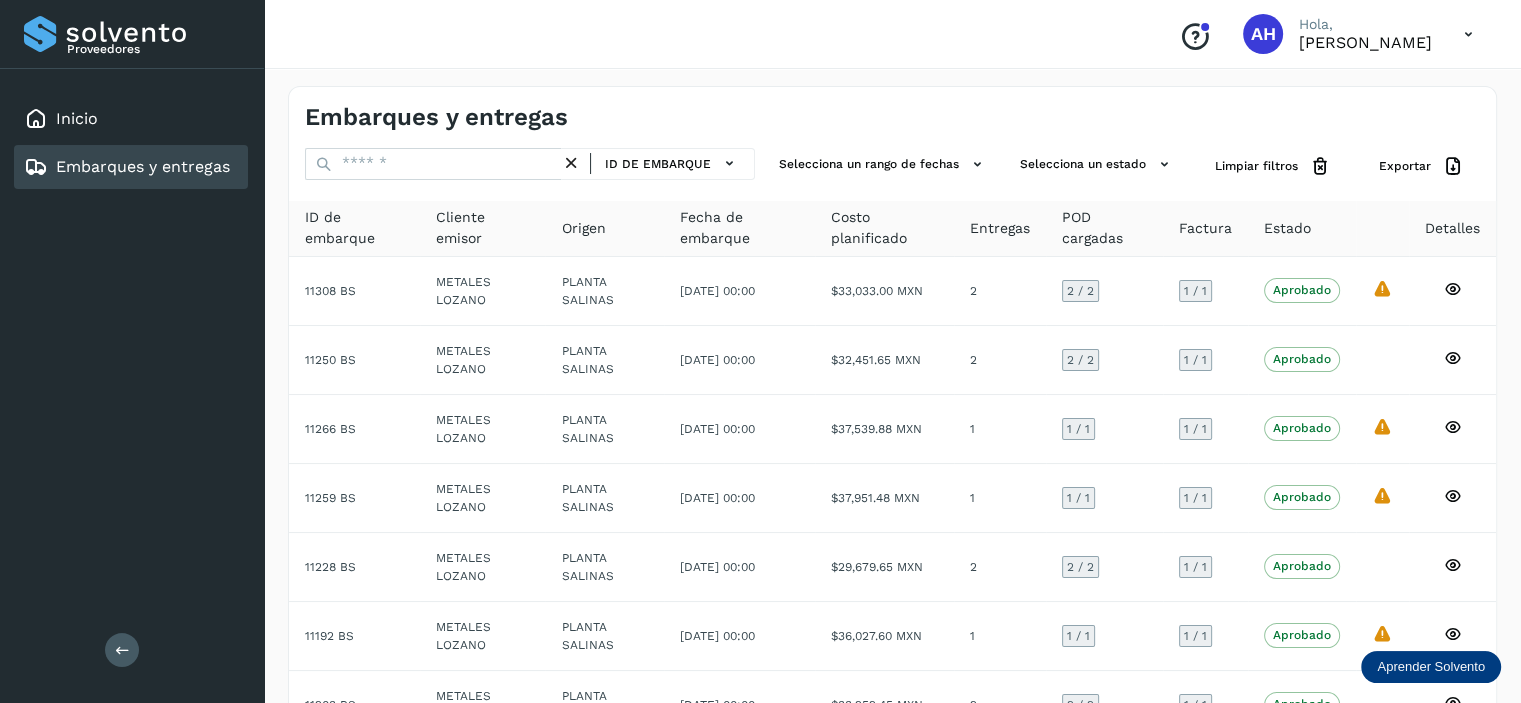 scroll, scrollTop: 336, scrollLeft: 0, axis: vertical 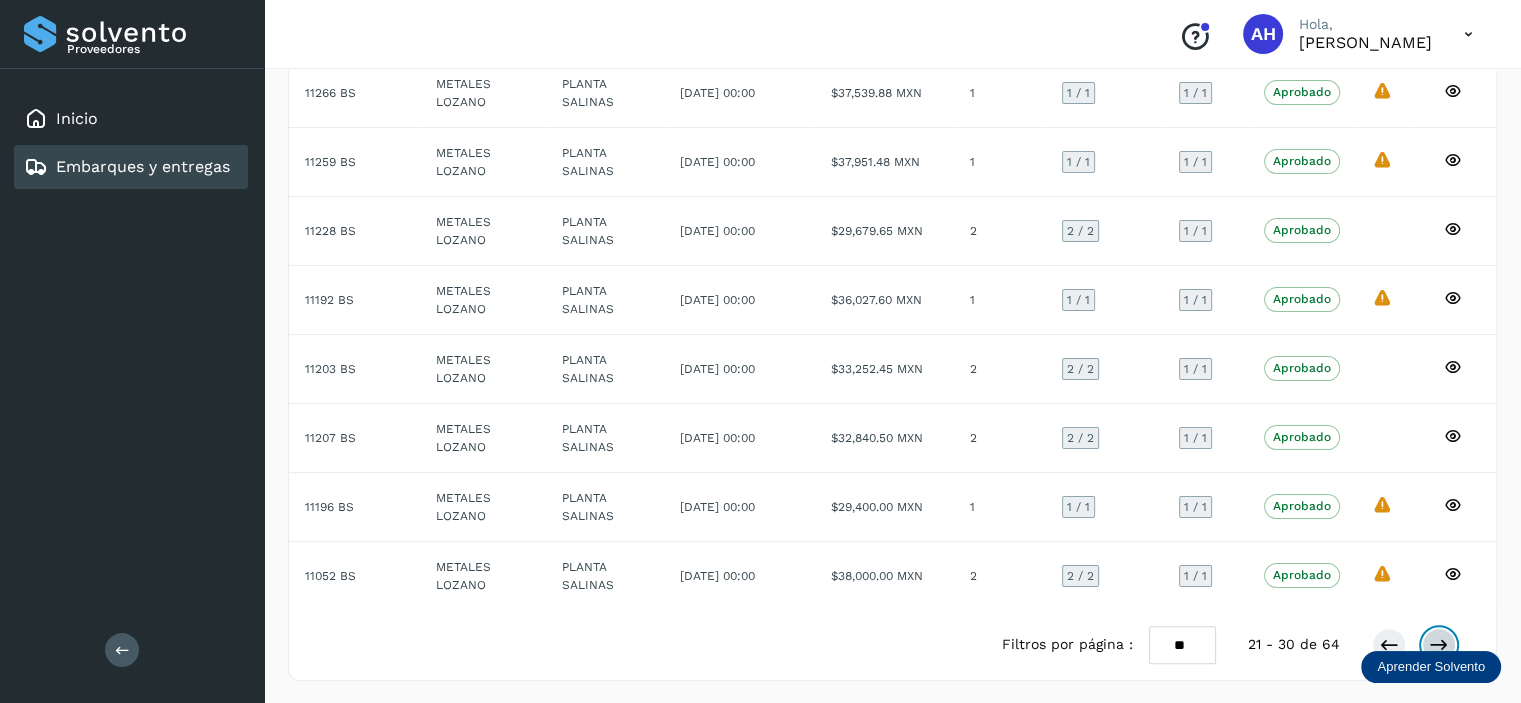 click at bounding box center (1439, 645) 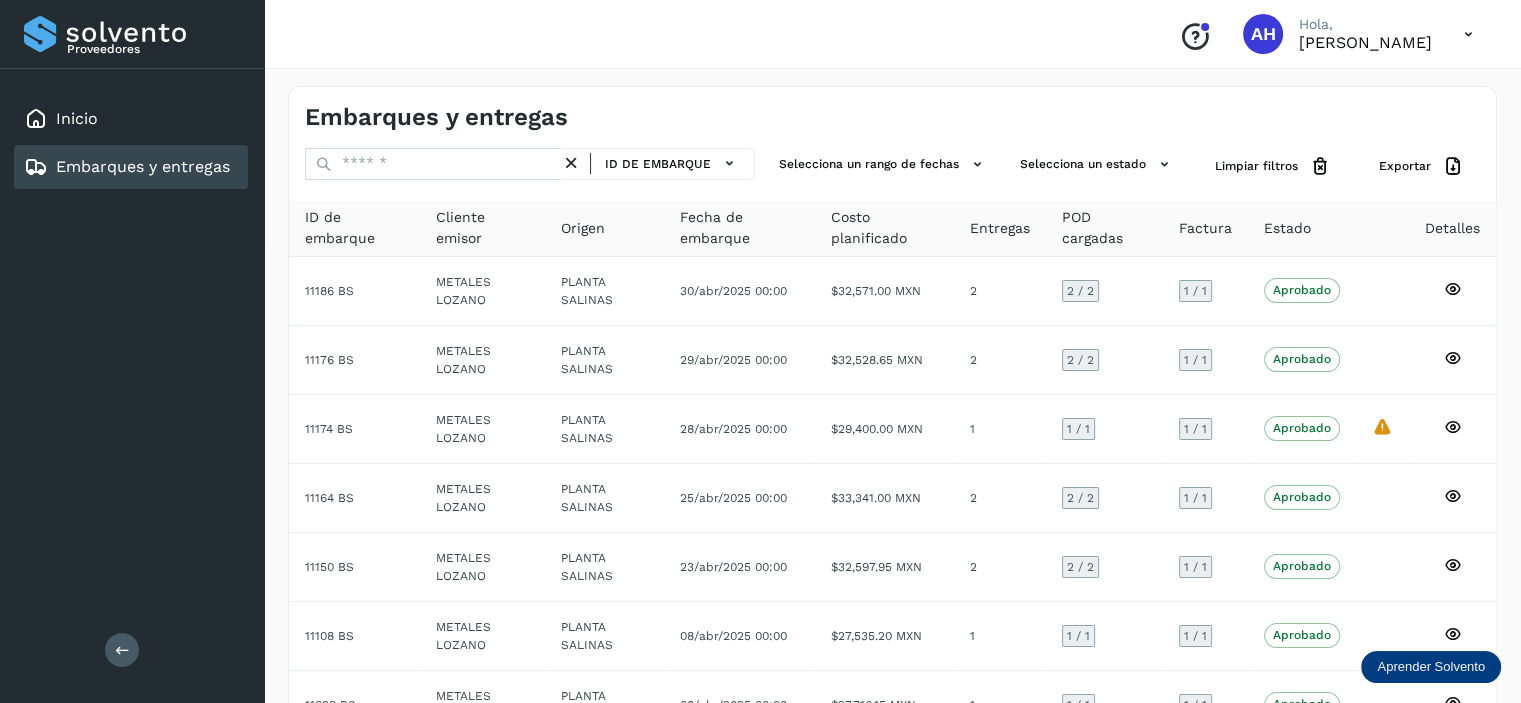 scroll, scrollTop: 336, scrollLeft: 0, axis: vertical 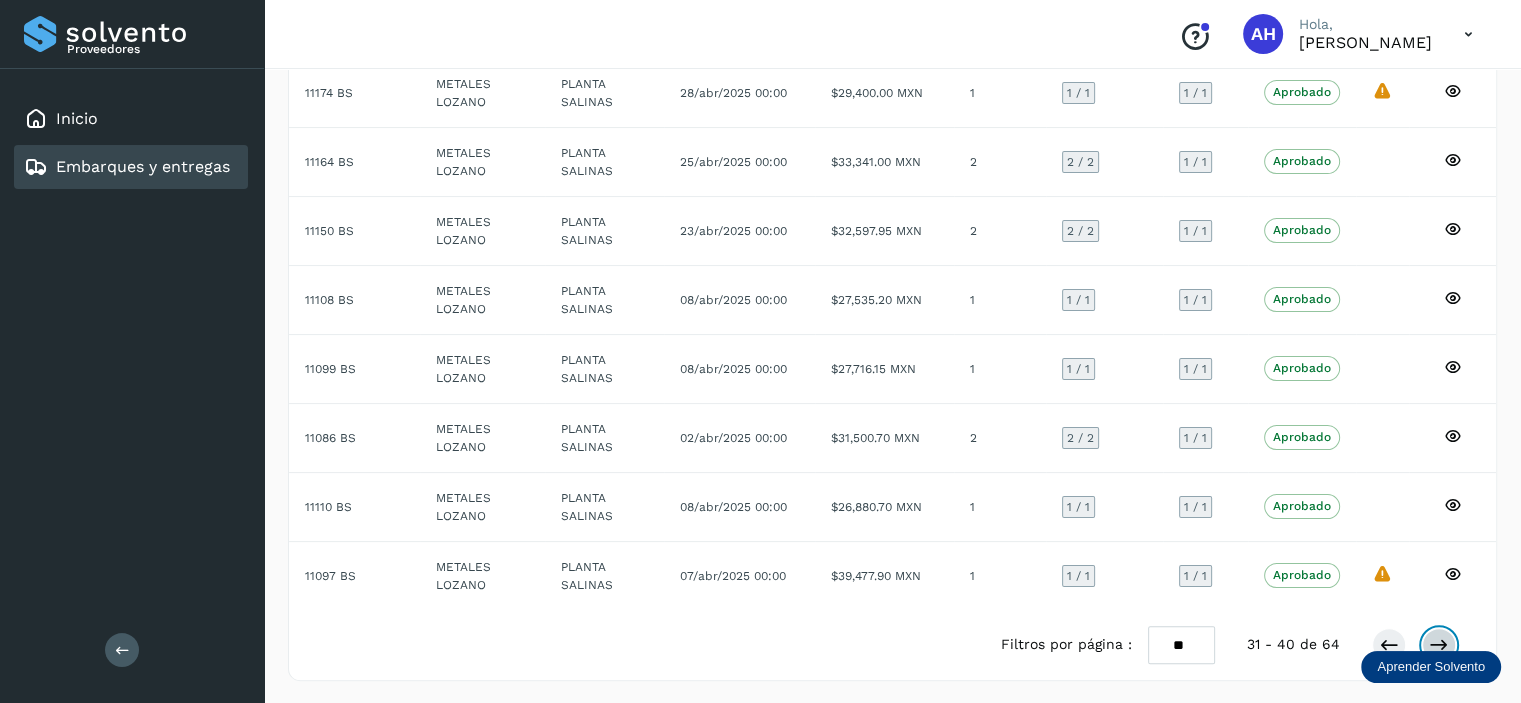 click at bounding box center [1439, 645] 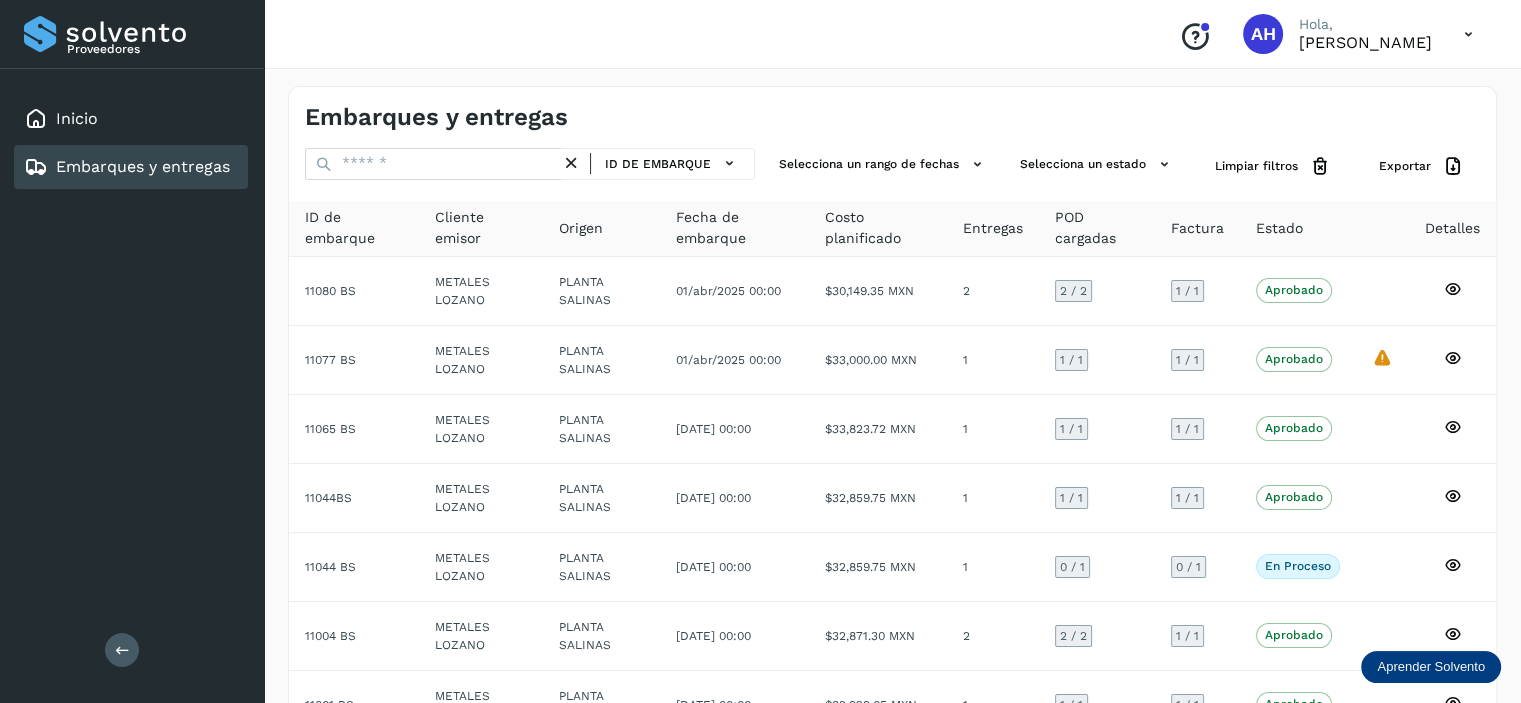 scroll, scrollTop: 336, scrollLeft: 0, axis: vertical 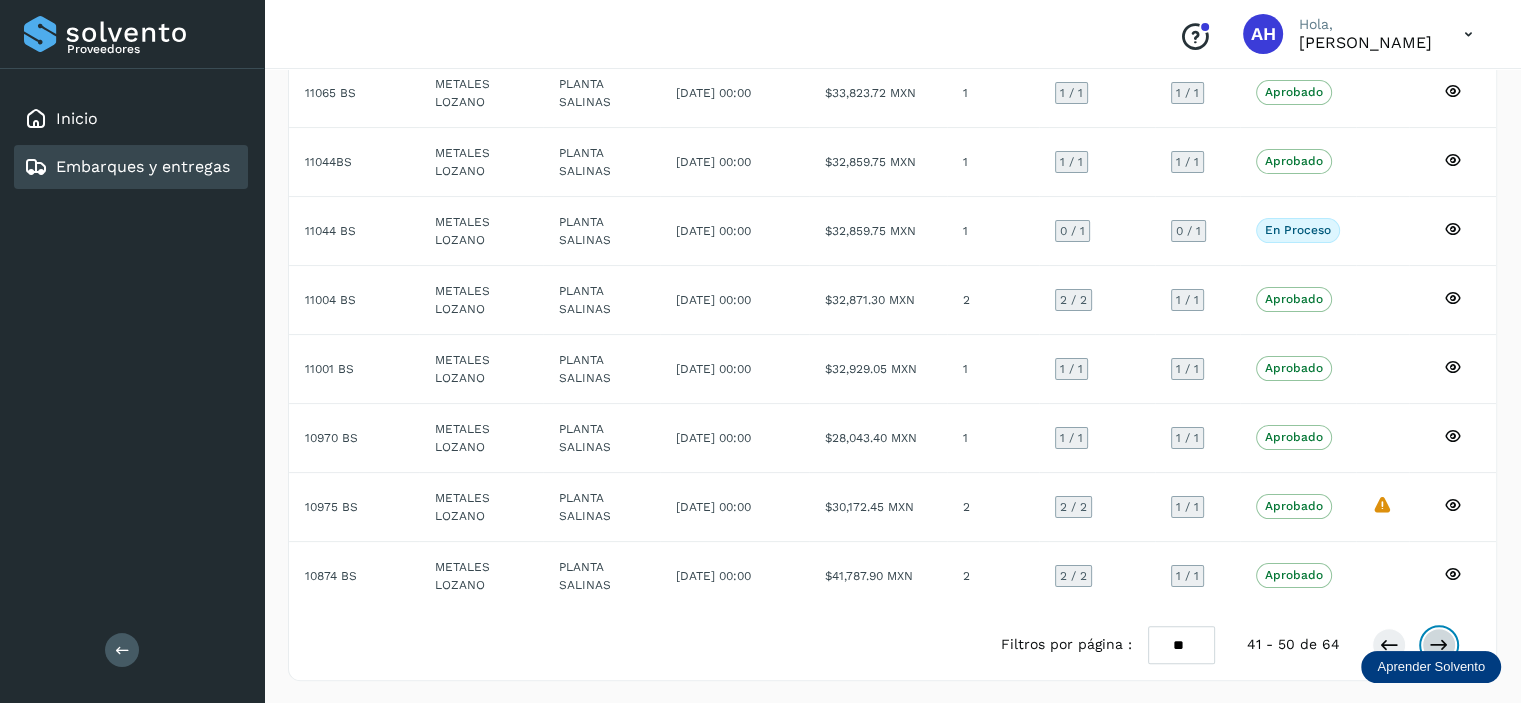 click at bounding box center [1439, 645] 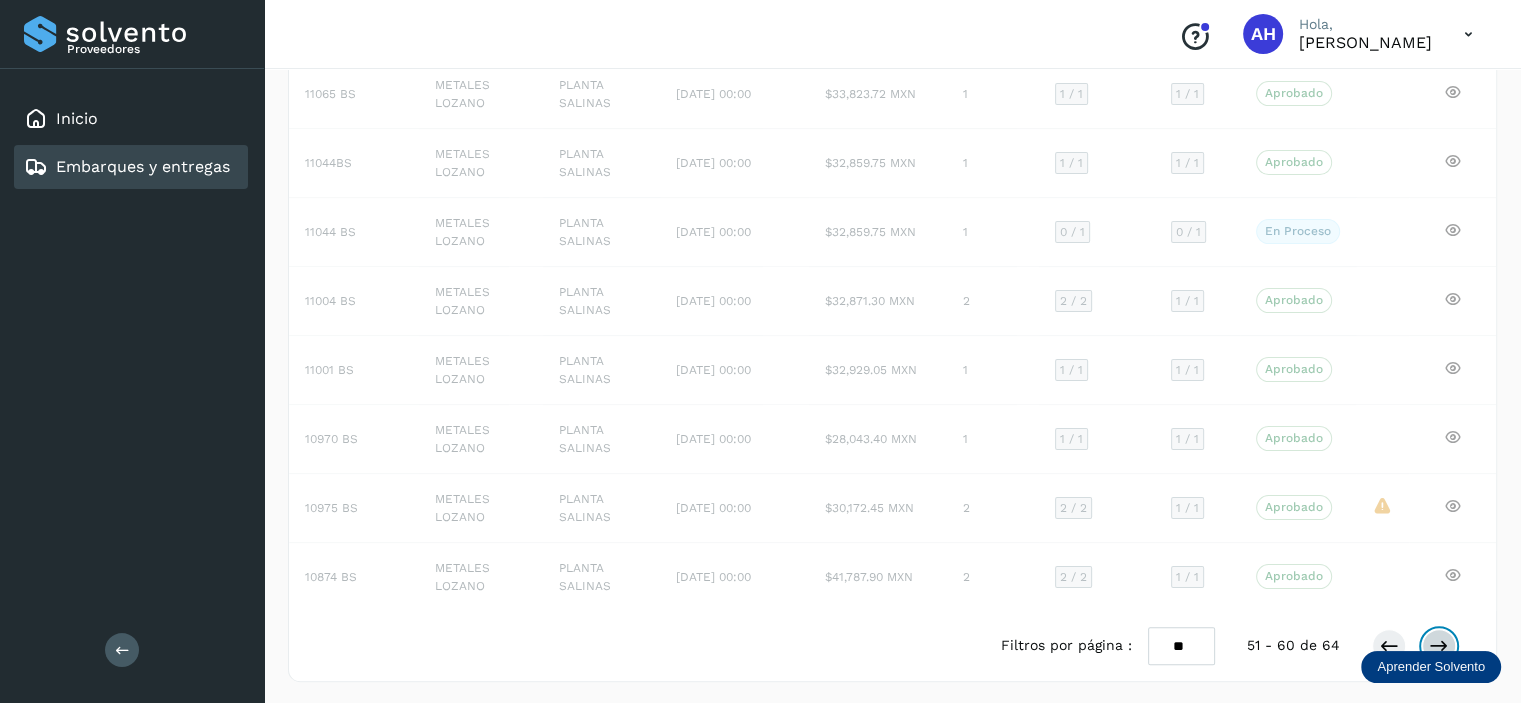 scroll, scrollTop: 336, scrollLeft: 0, axis: vertical 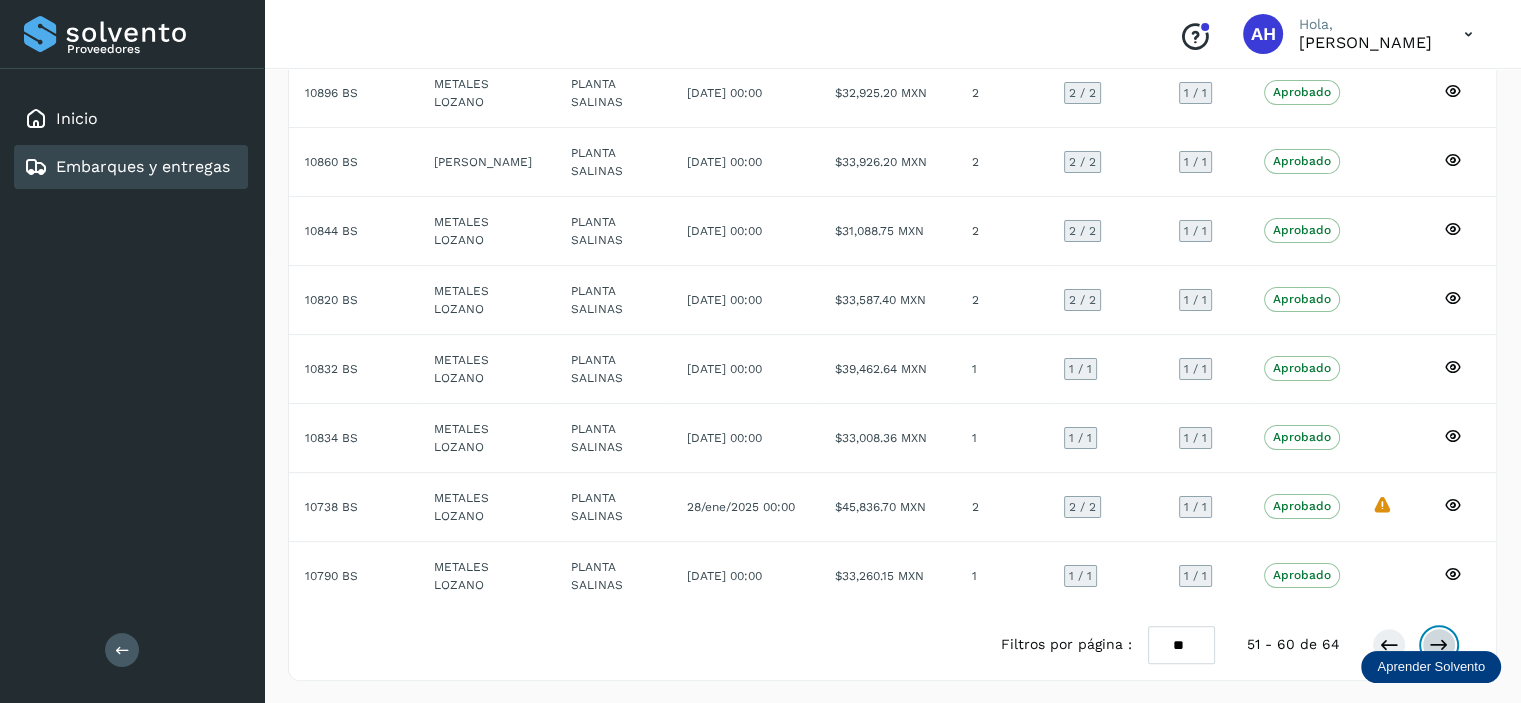 click at bounding box center (1439, 645) 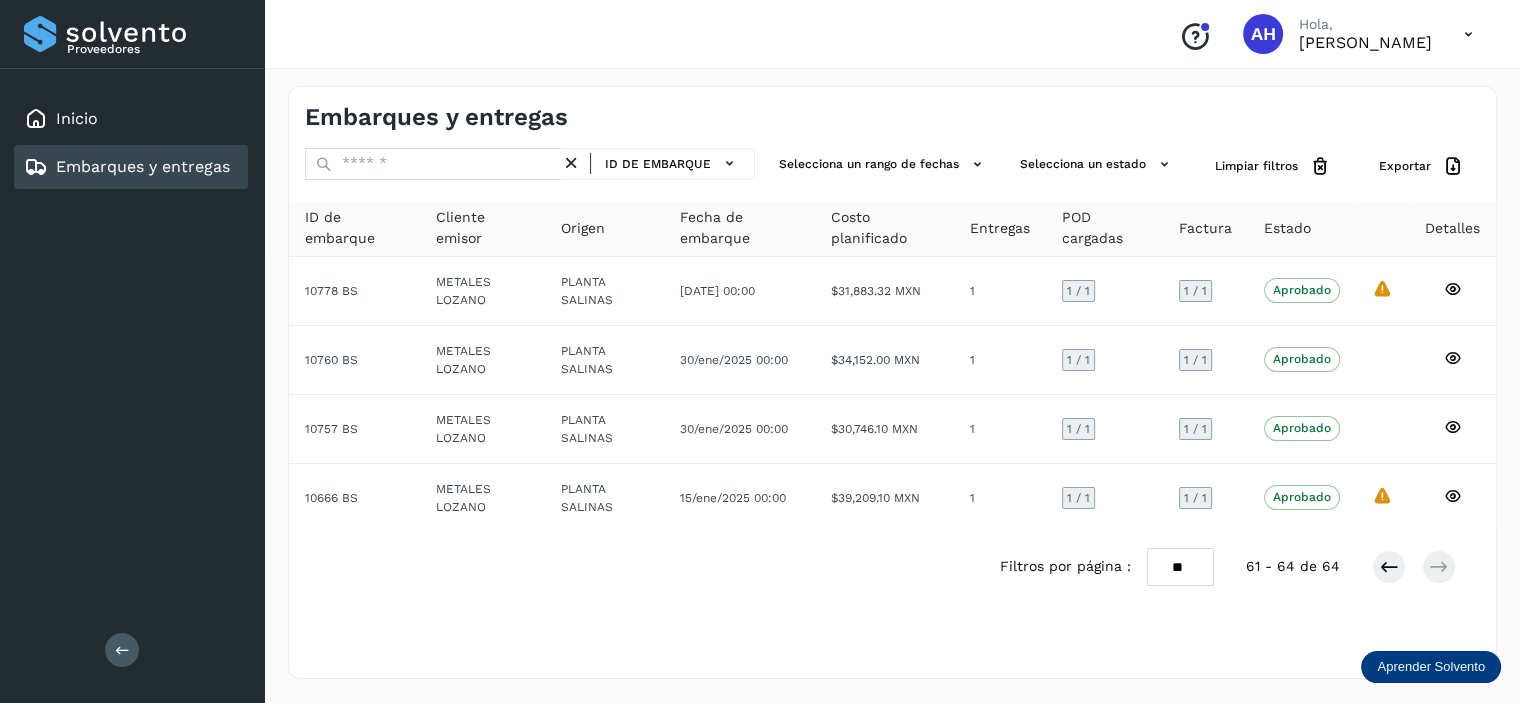 scroll, scrollTop: 0, scrollLeft: 0, axis: both 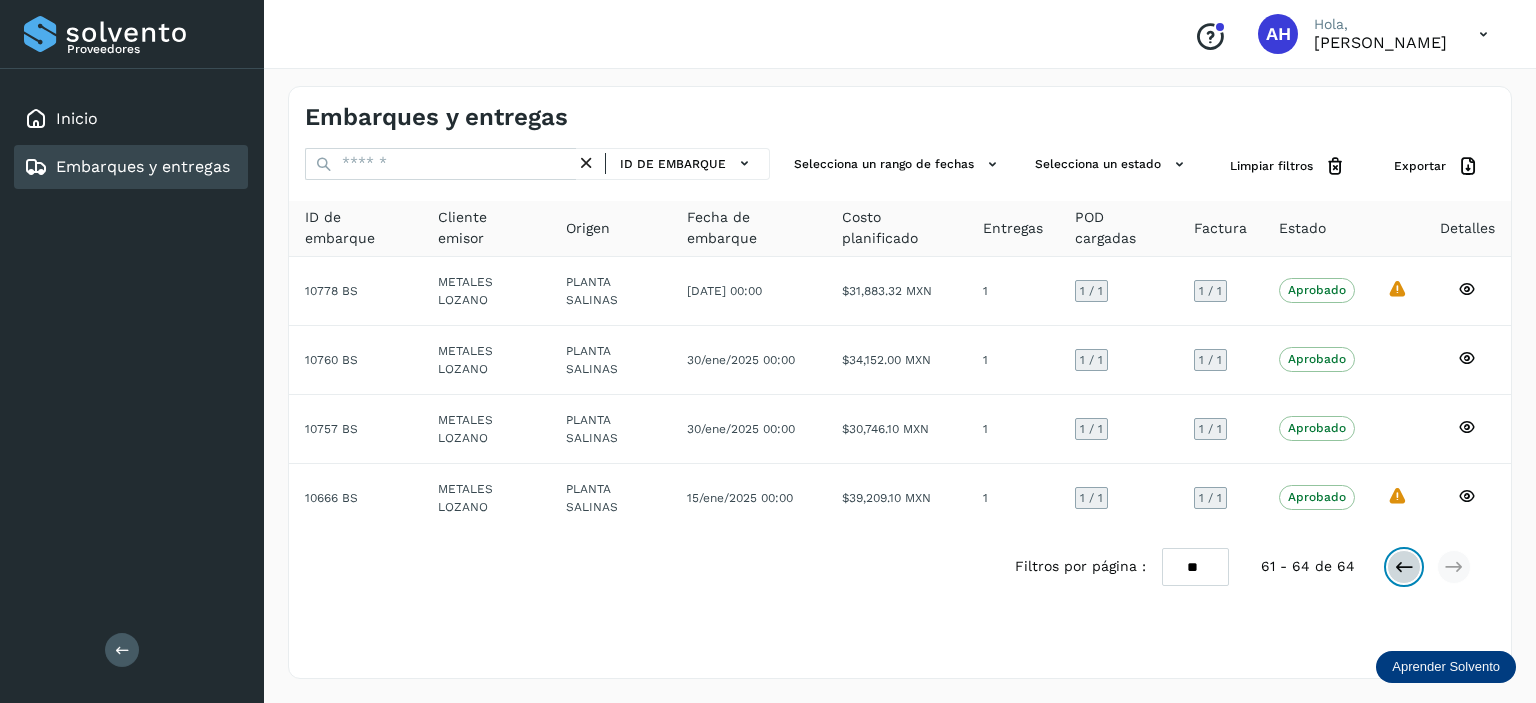 click at bounding box center [1404, 567] 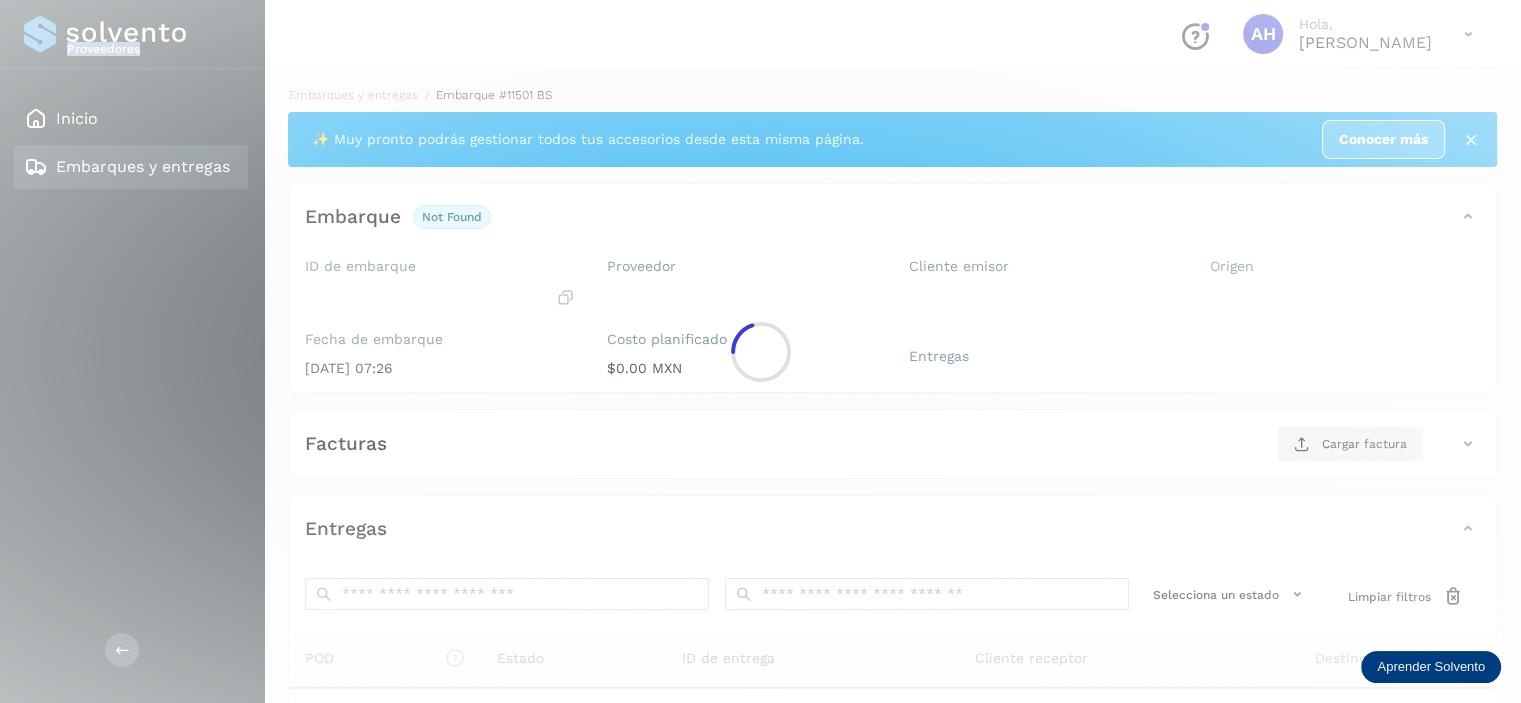 click 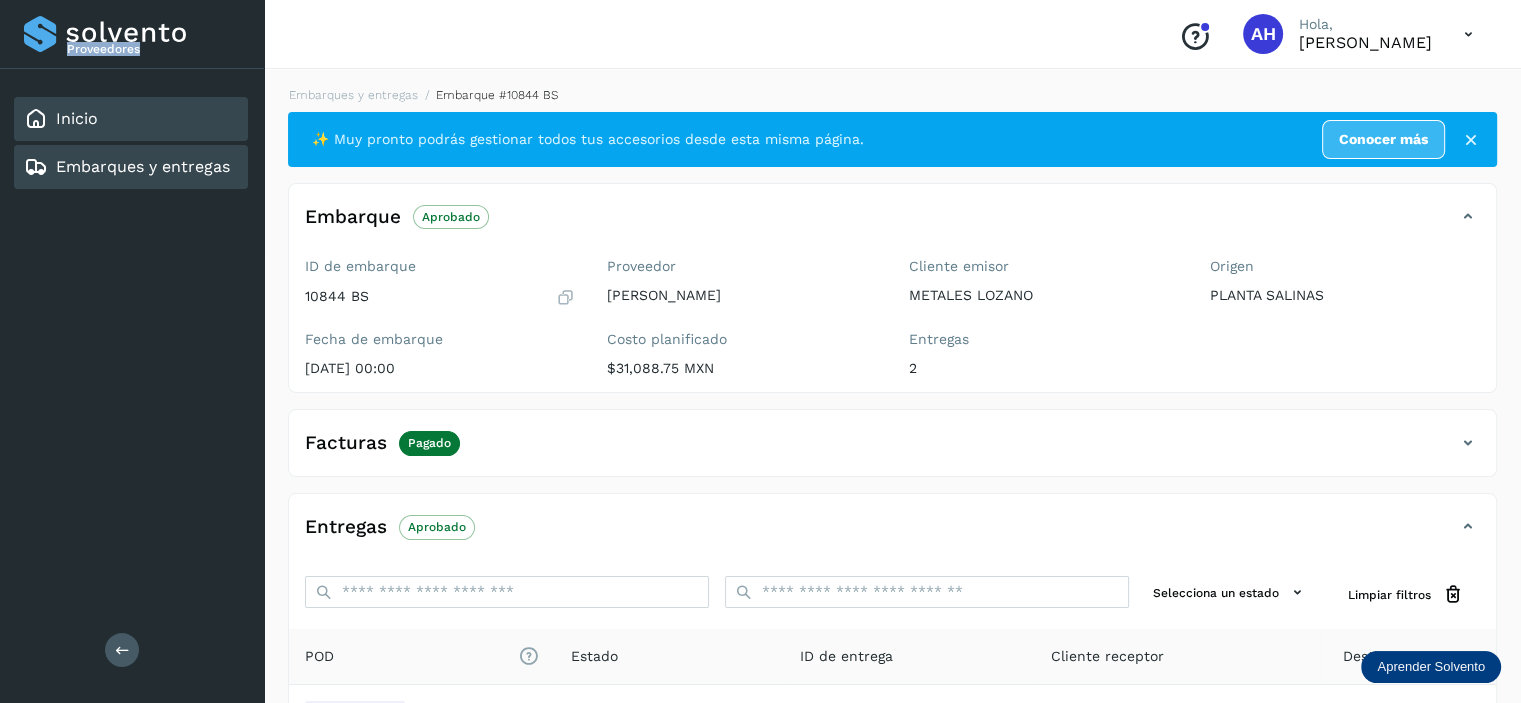 click on "Inicio" at bounding box center (77, 118) 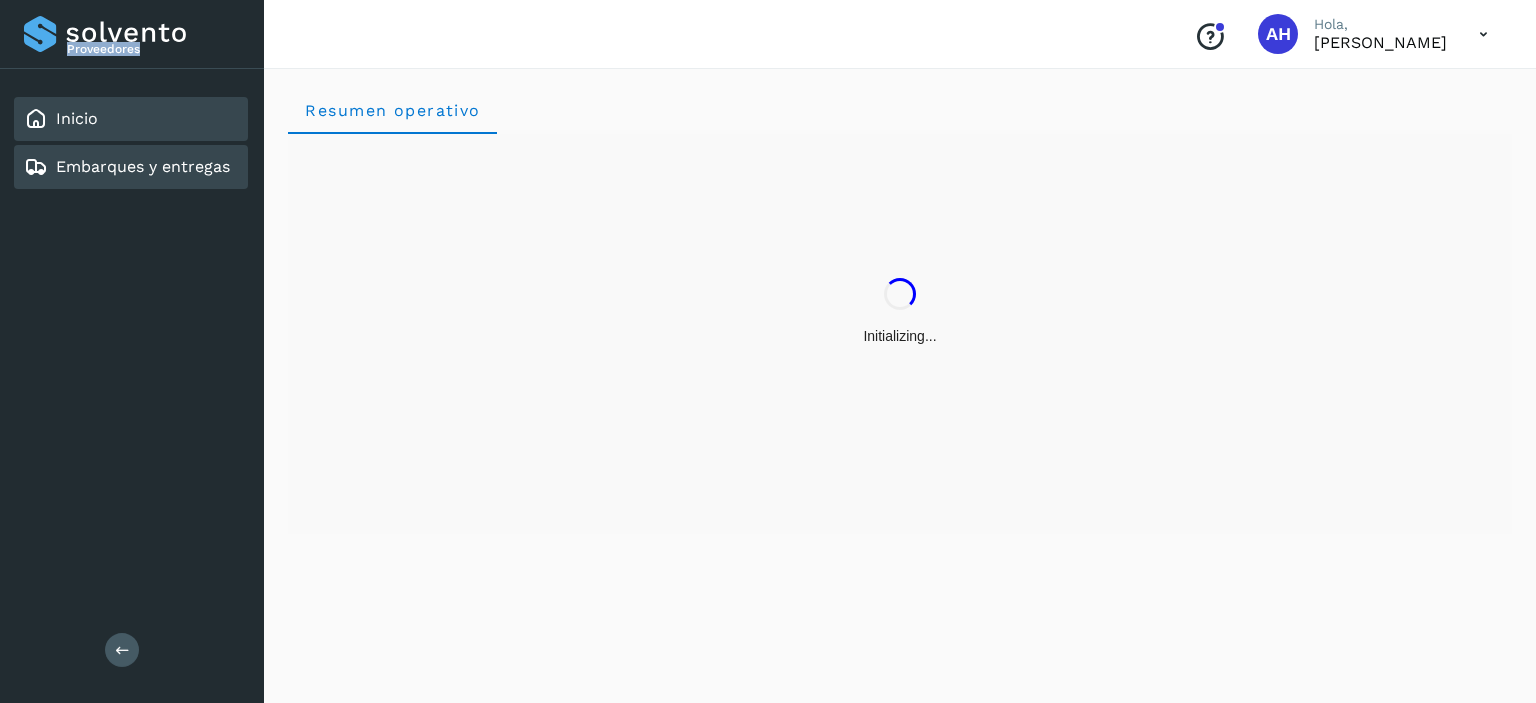 click on "Embarques y entregas" at bounding box center [143, 166] 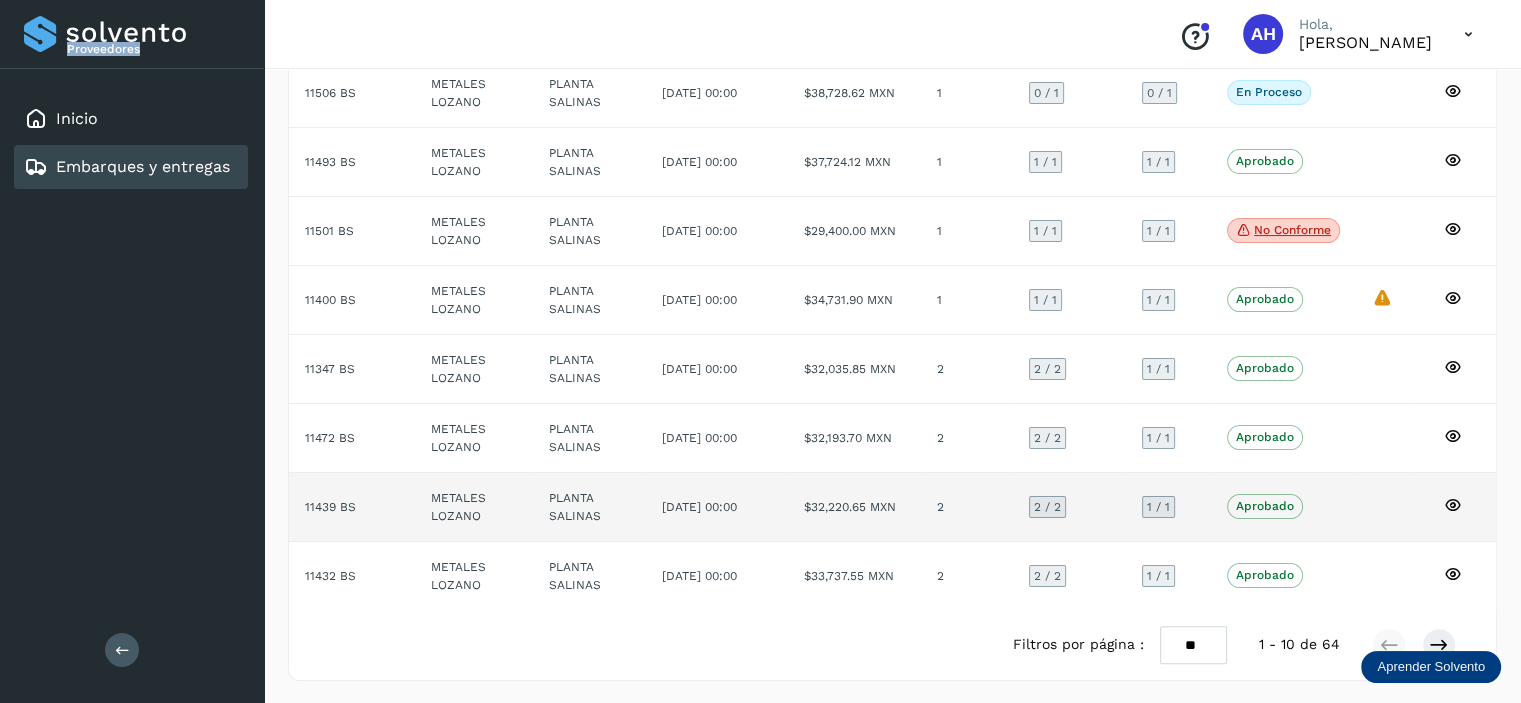 scroll, scrollTop: 36, scrollLeft: 0, axis: vertical 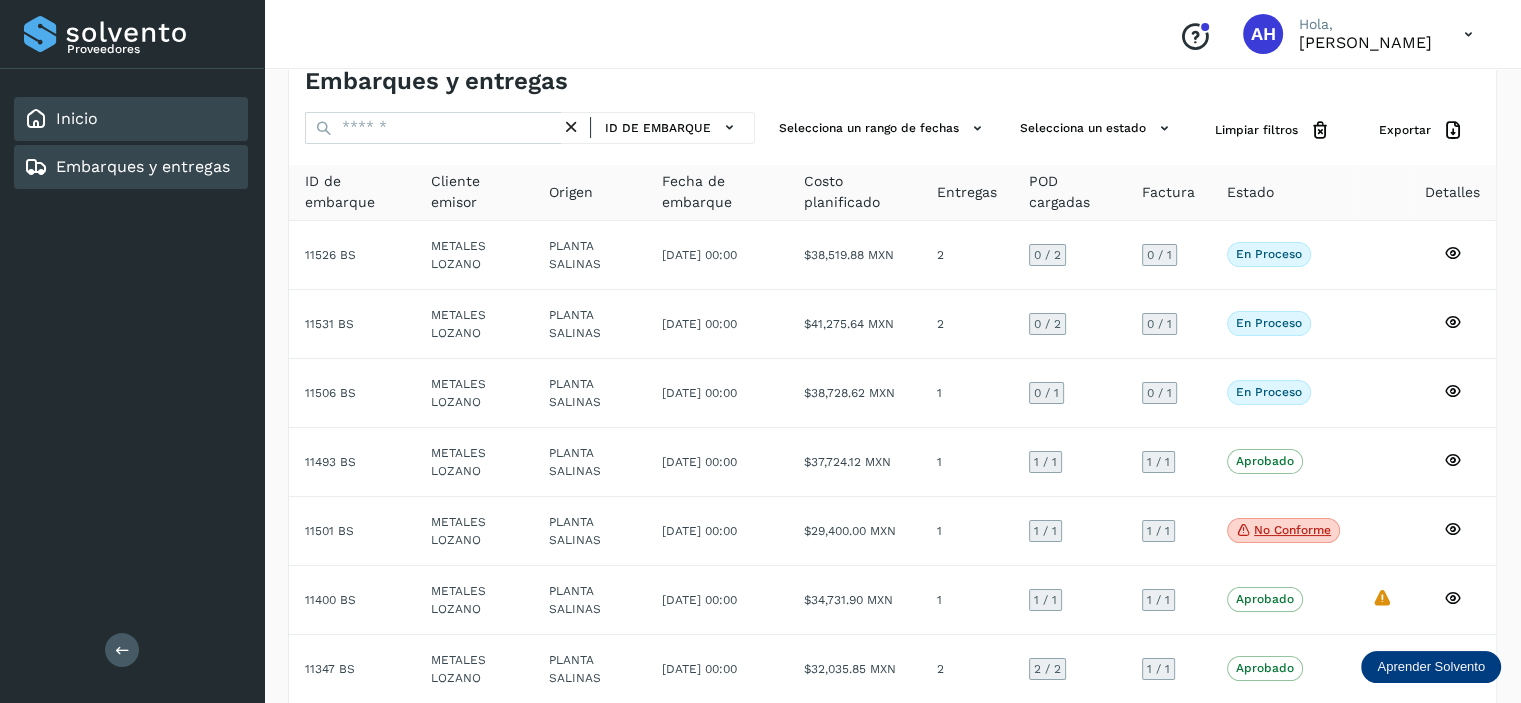 click on "Inicio" 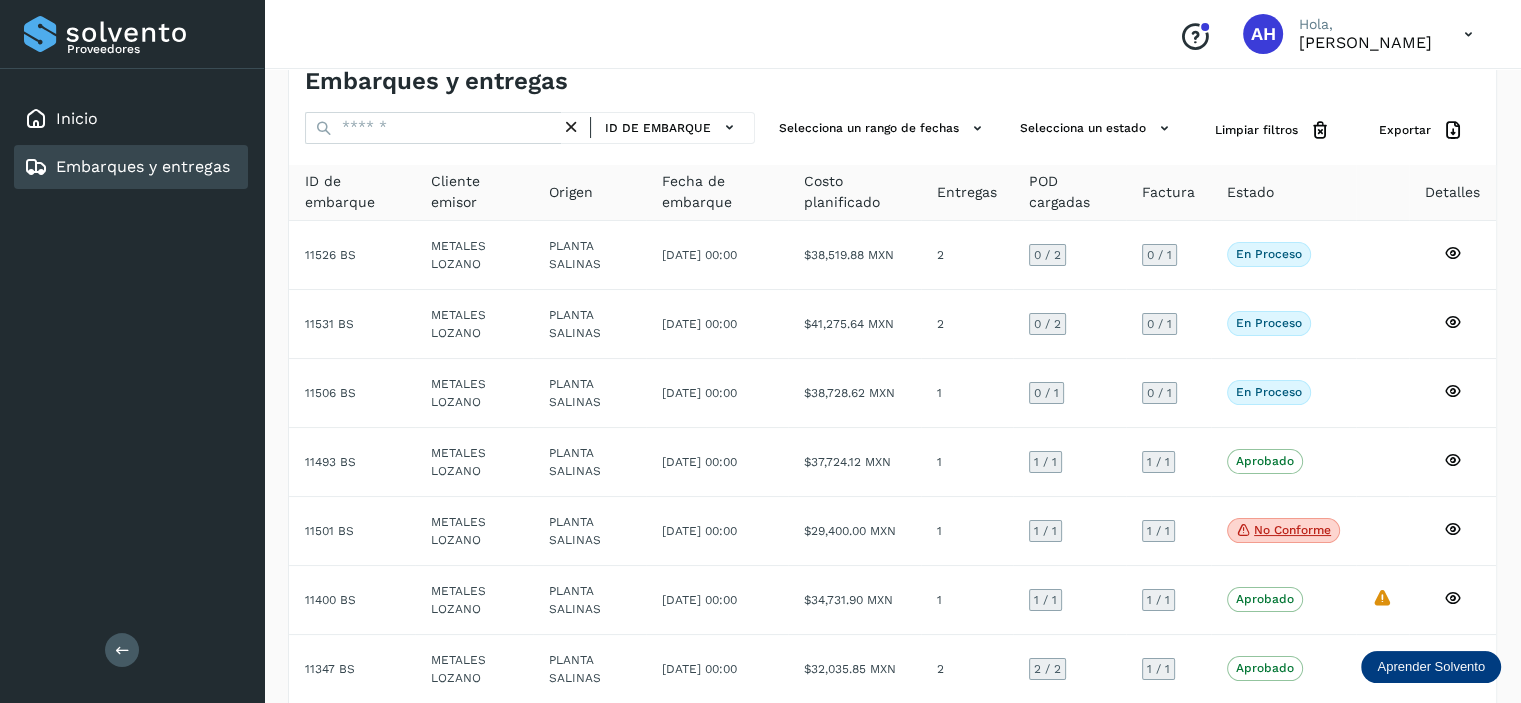 scroll, scrollTop: 0, scrollLeft: 0, axis: both 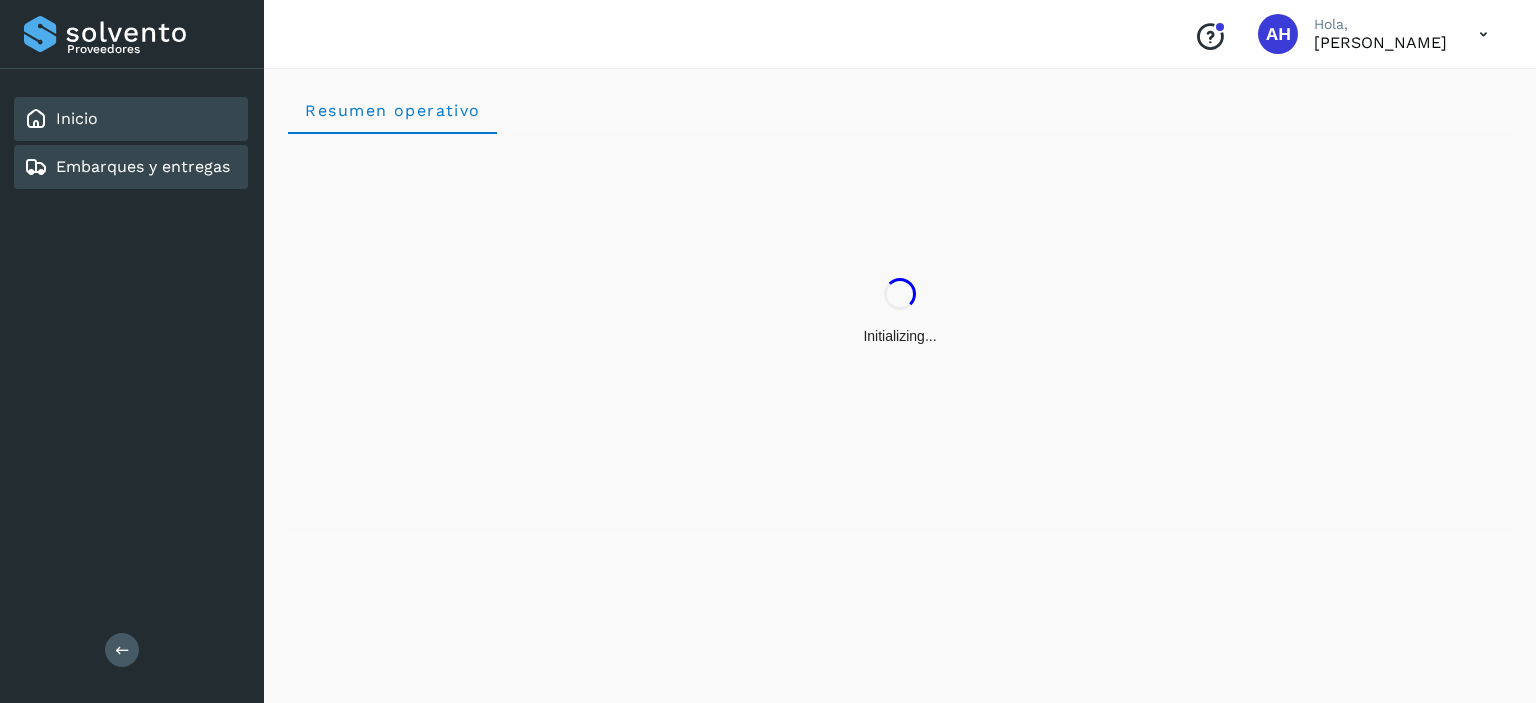 click on "Embarques y entregas" at bounding box center (143, 166) 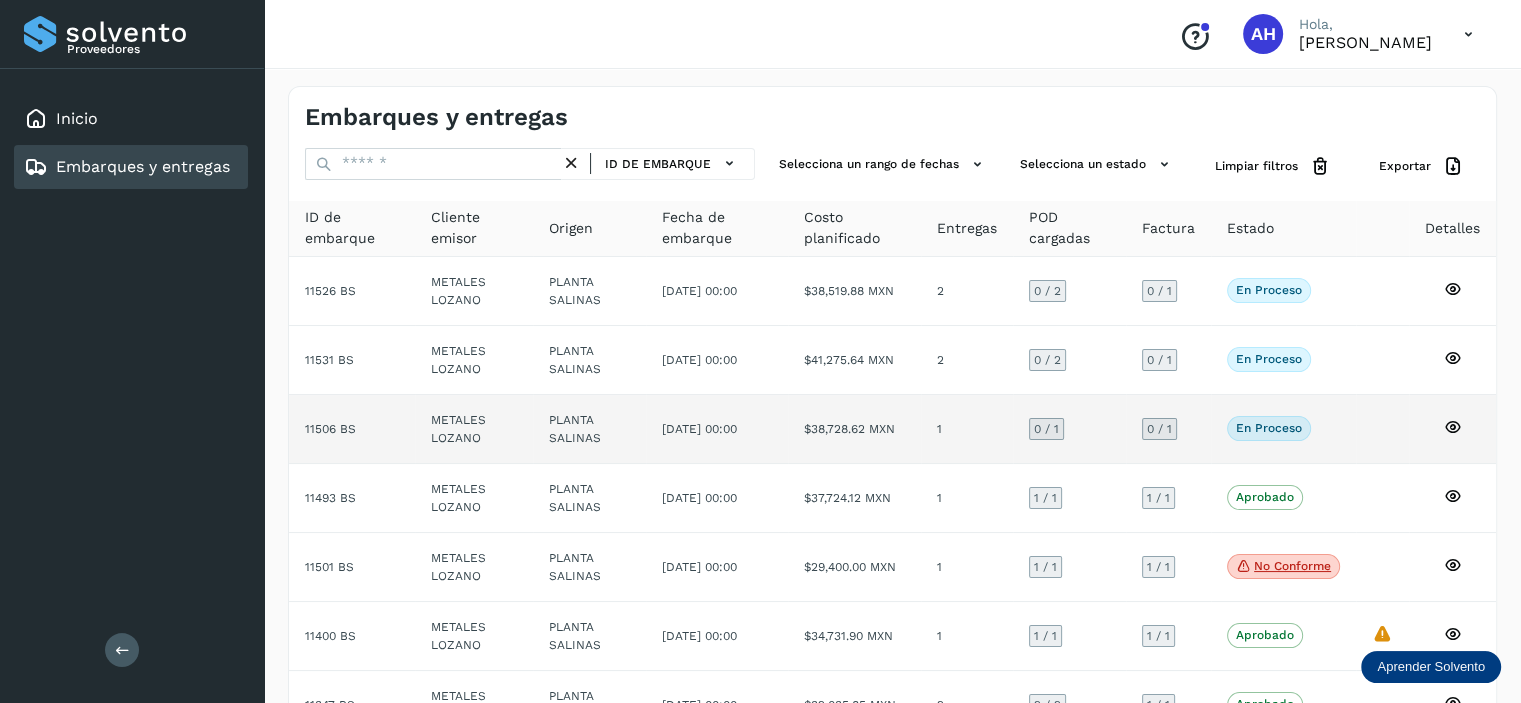 click on "11506 BS" 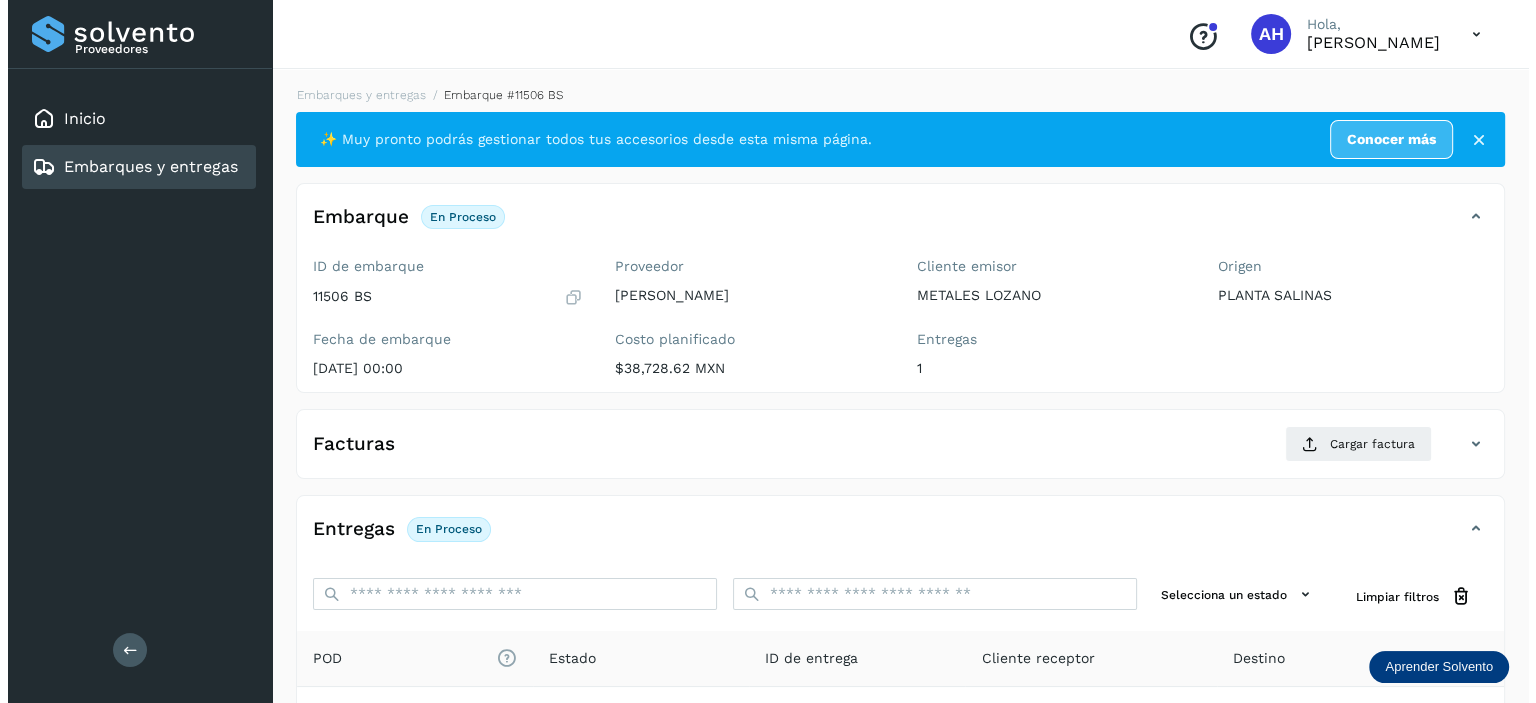 scroll, scrollTop: 244, scrollLeft: 0, axis: vertical 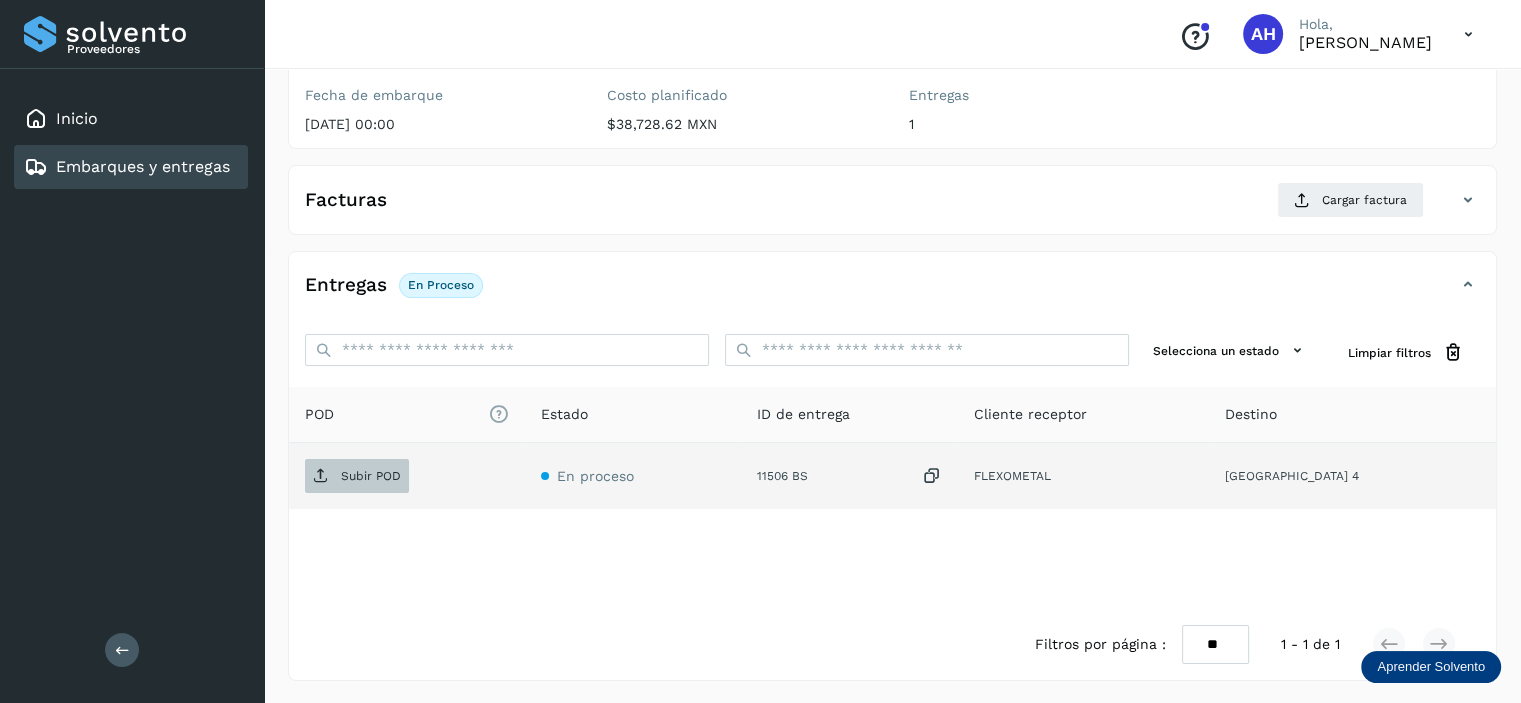 click on "Subir POD" at bounding box center (371, 476) 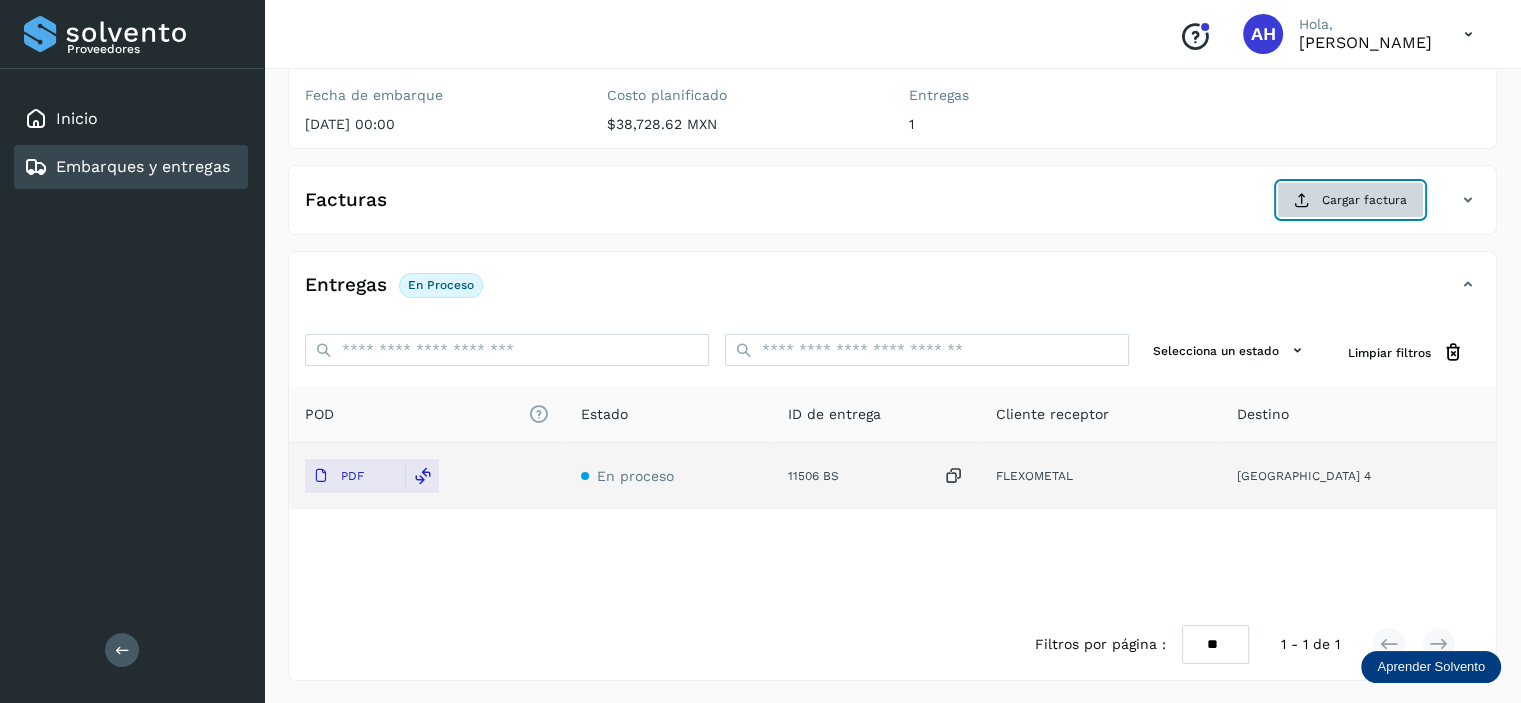 click on "Cargar factura" 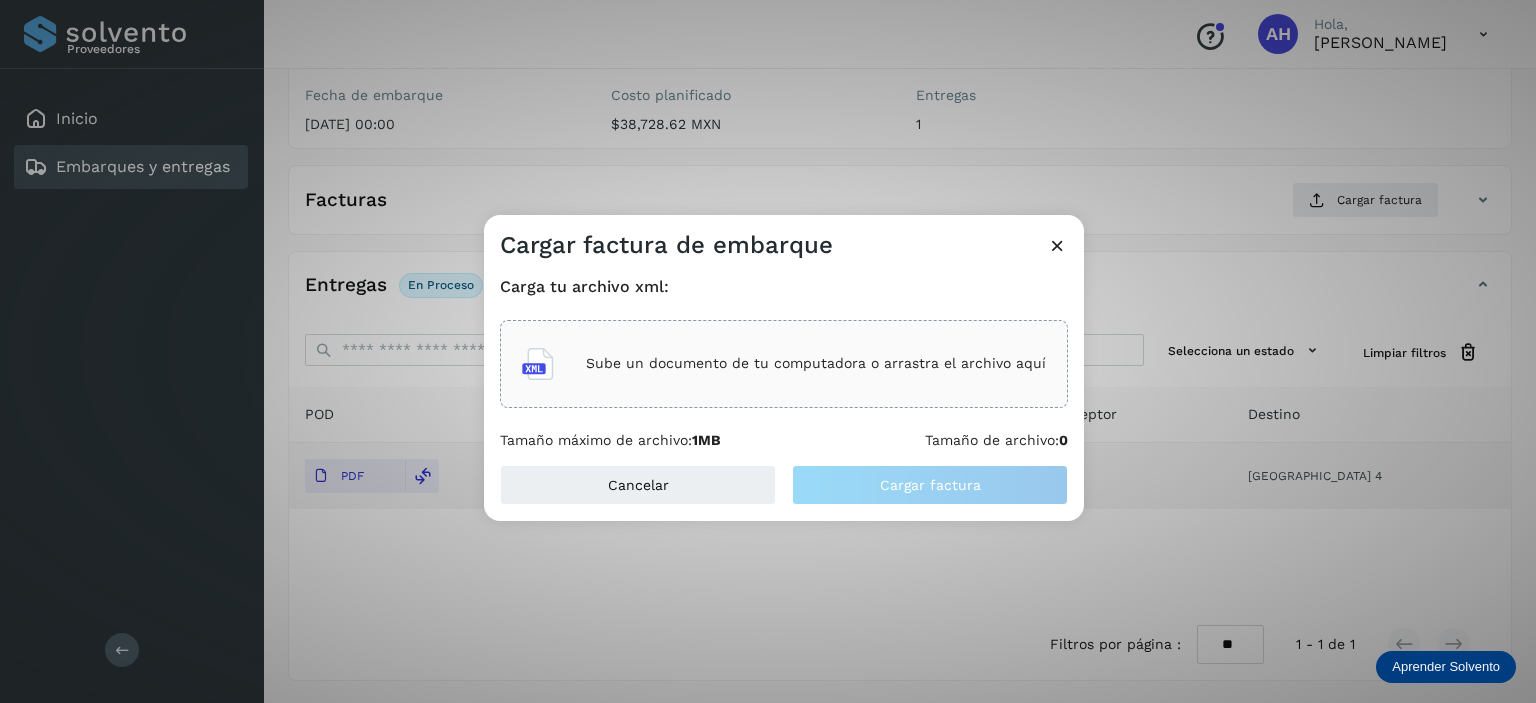 click on "Sube un documento de tu computadora o arrastra el archivo aquí" at bounding box center [816, 363] 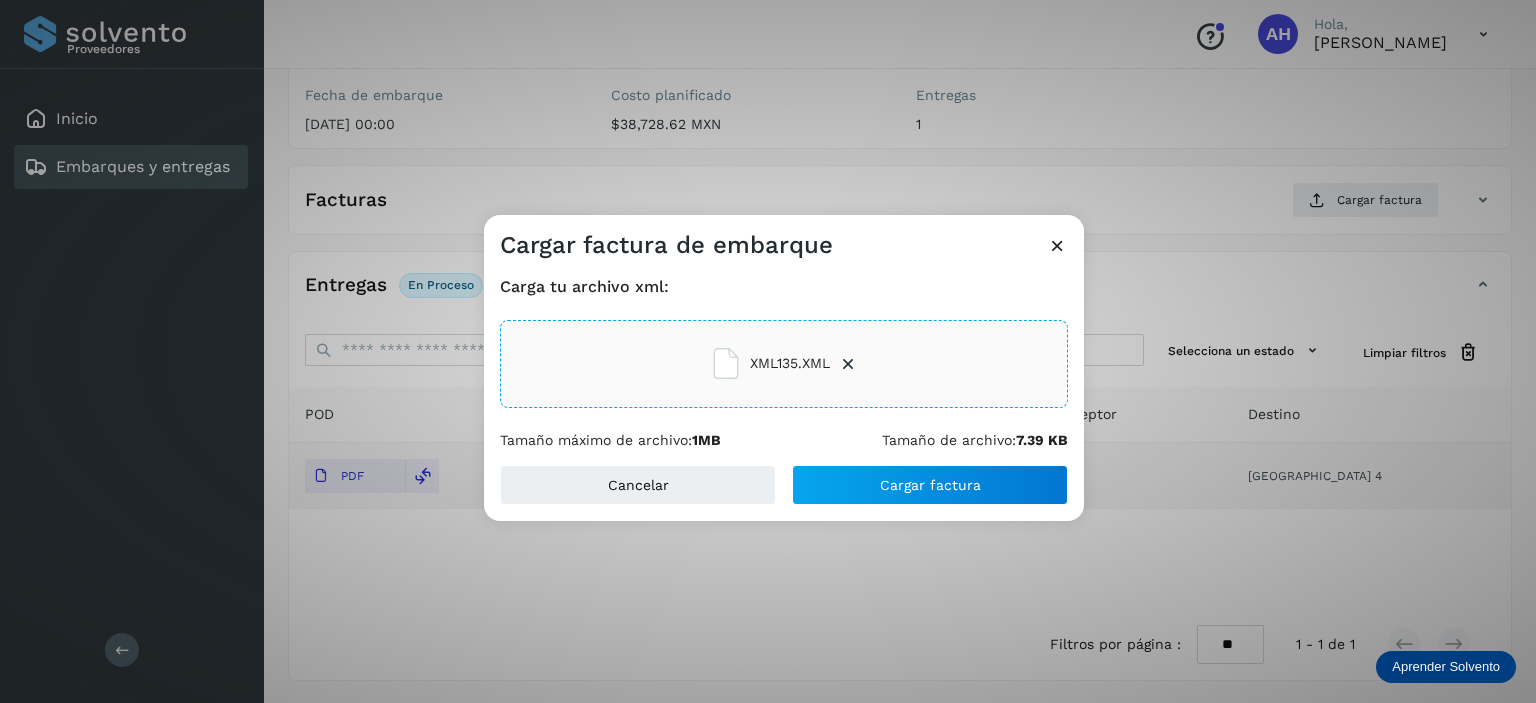 click on "Carga tu archivo xml: XML135.XML Tamaño máximo de archivo:  1MB Tamaño de archivo:  7.39 KB" at bounding box center [784, 363] 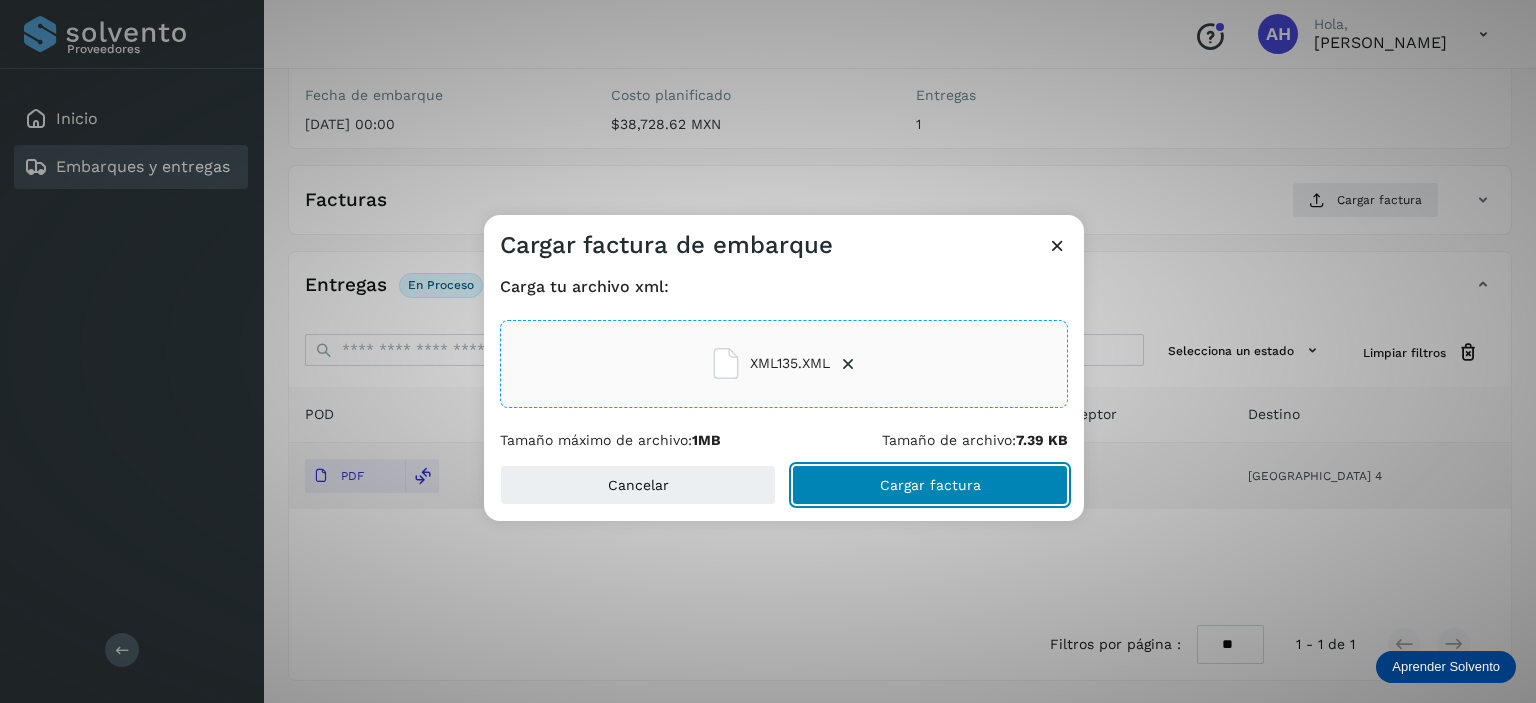 click on "Cargar factura" 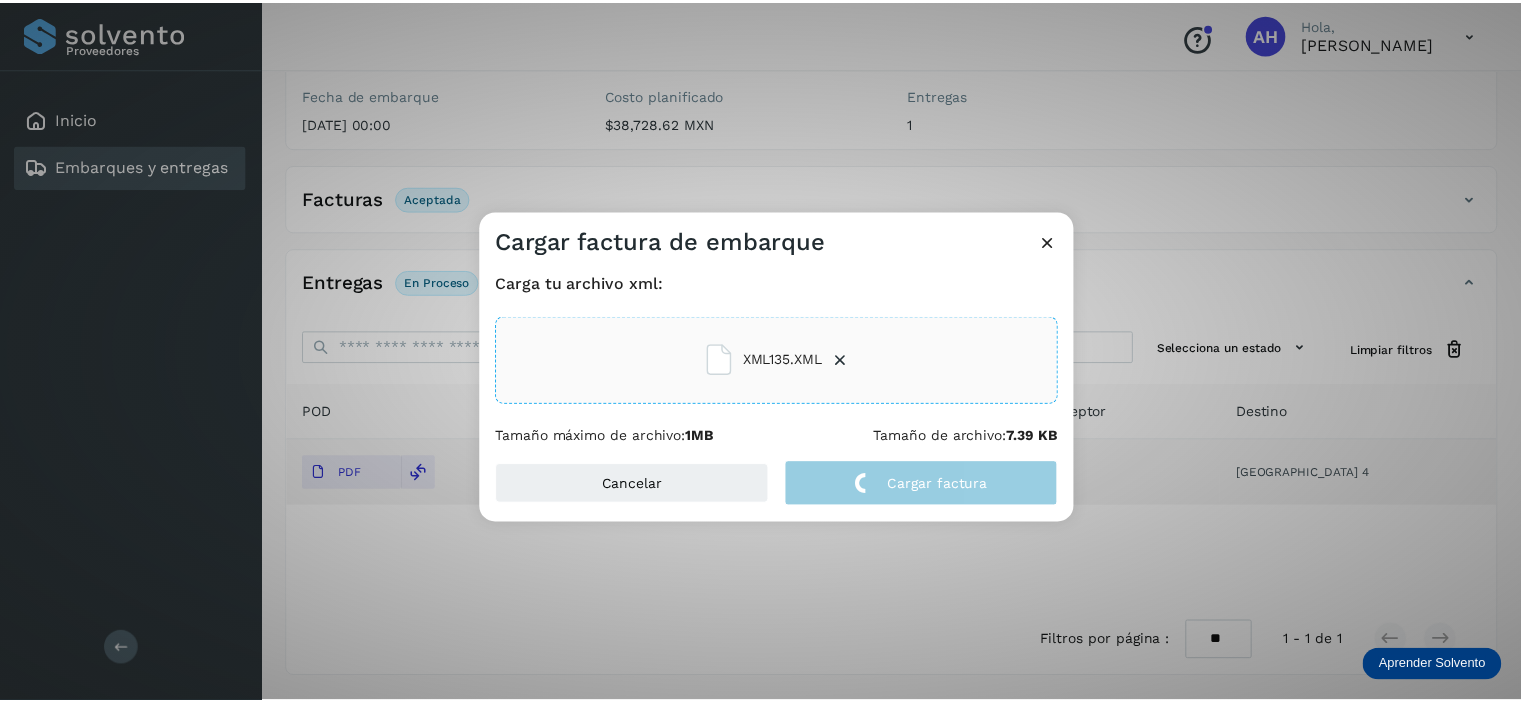 scroll, scrollTop: 242, scrollLeft: 0, axis: vertical 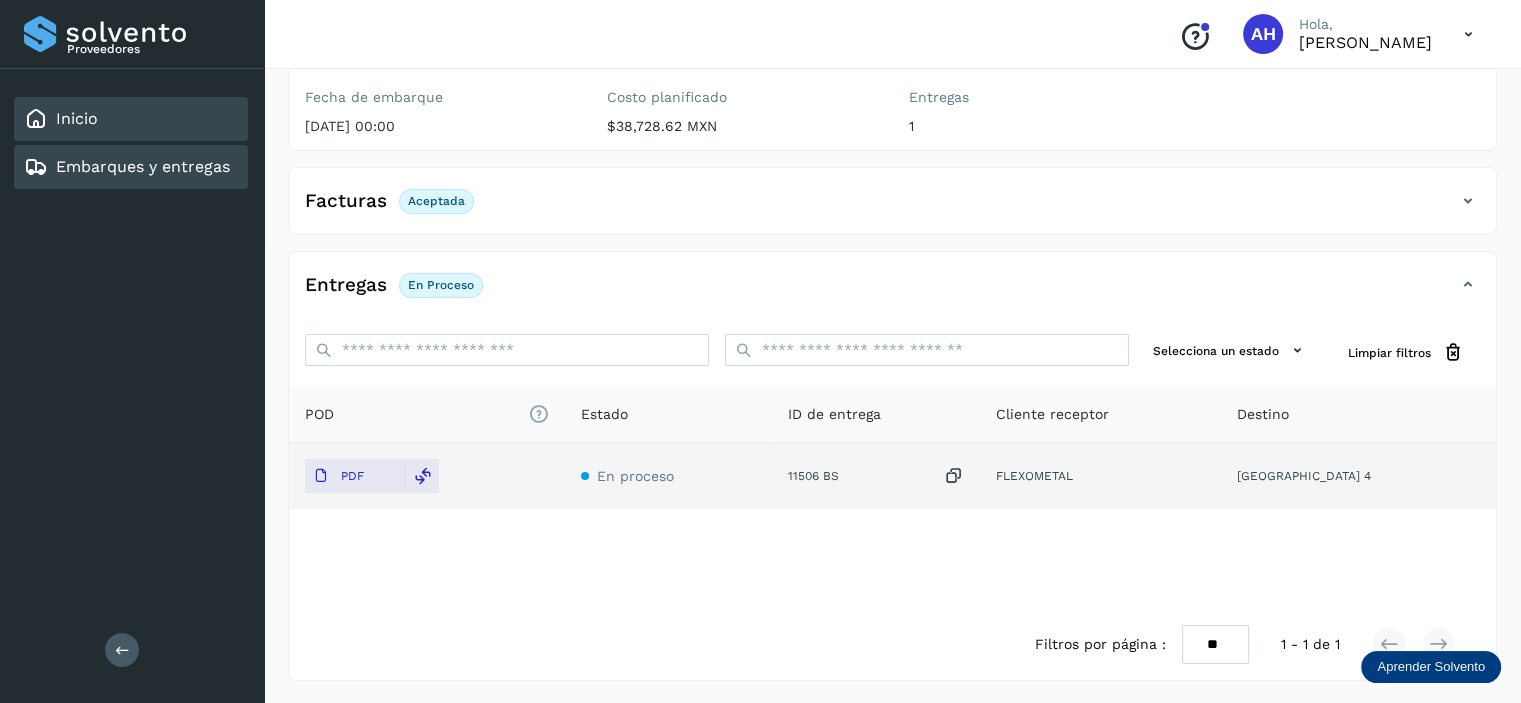click on "Inicio" 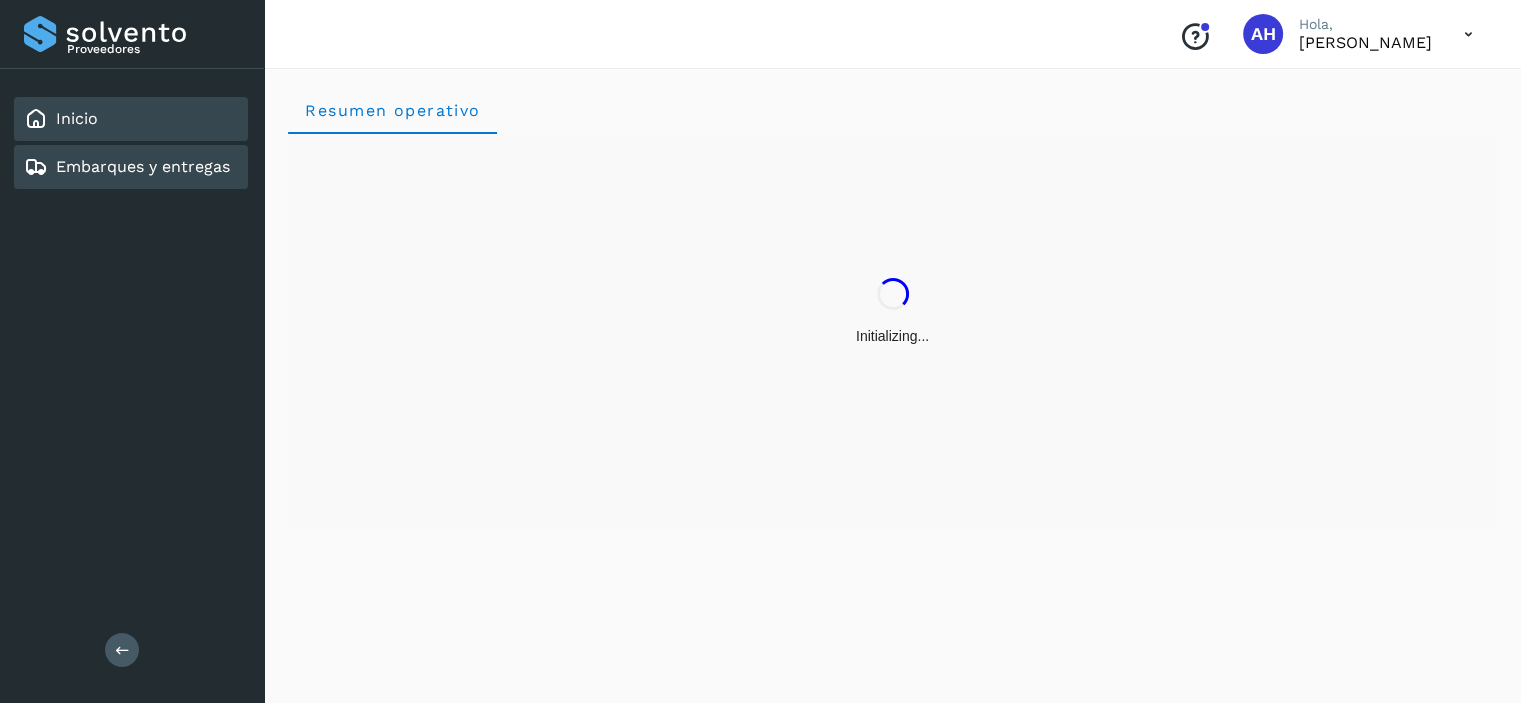scroll, scrollTop: 0, scrollLeft: 0, axis: both 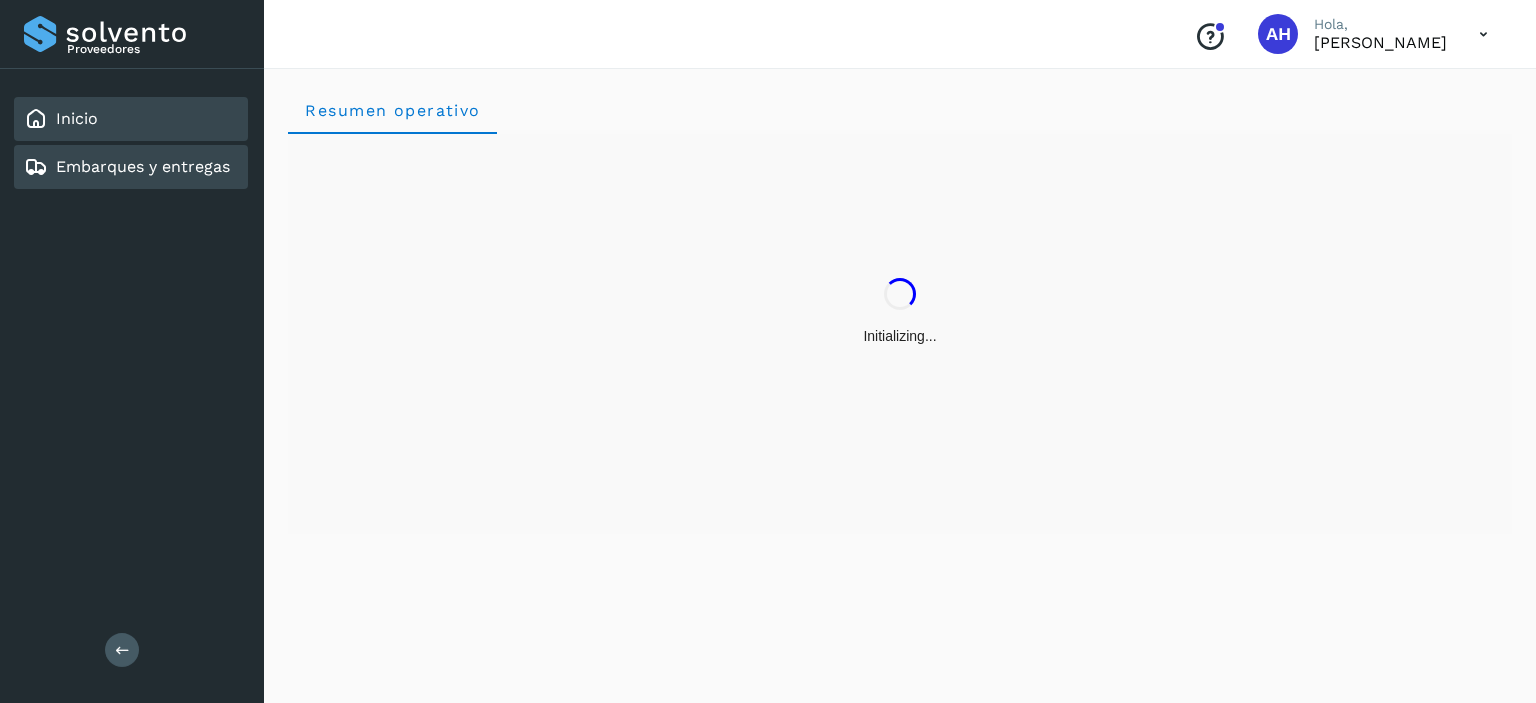 click on "Embarques y entregas" at bounding box center (143, 166) 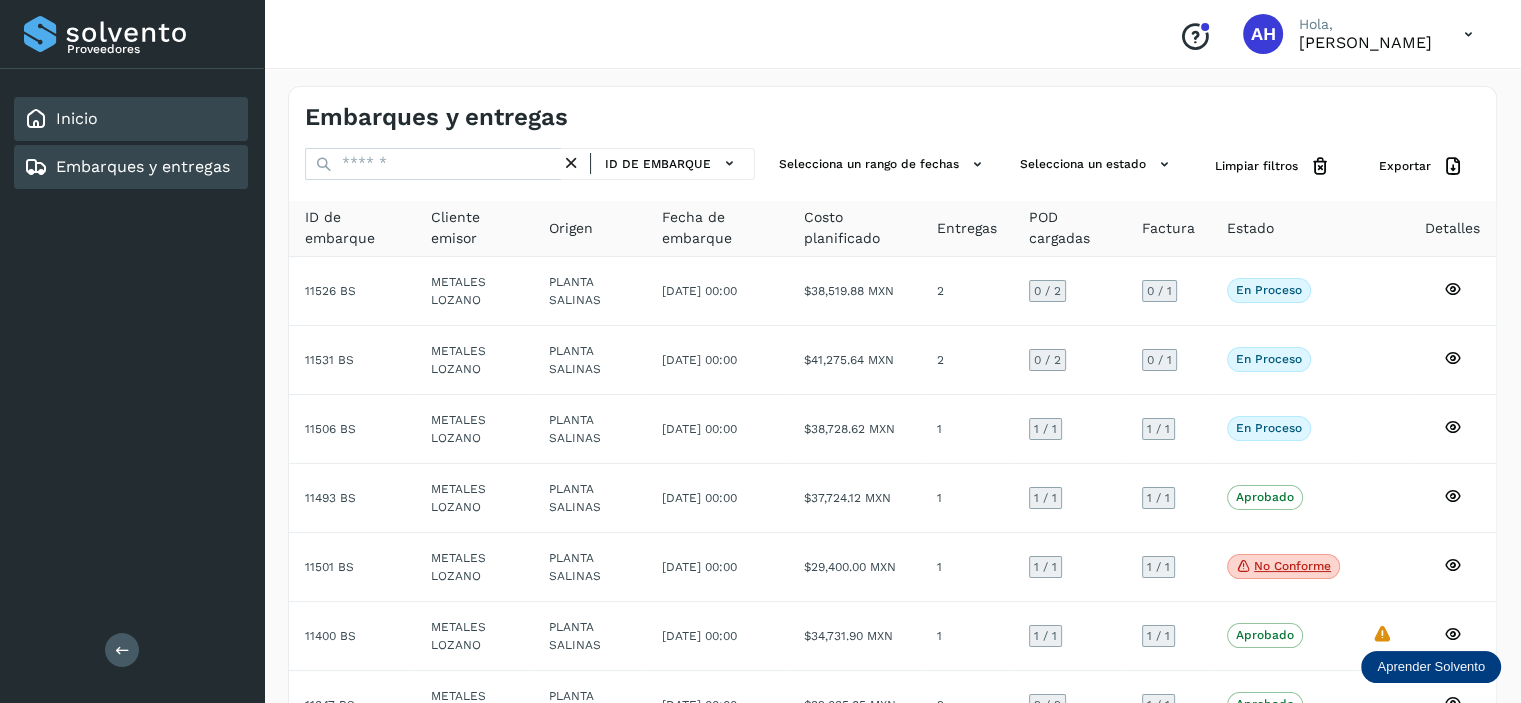 click on "Inicio" 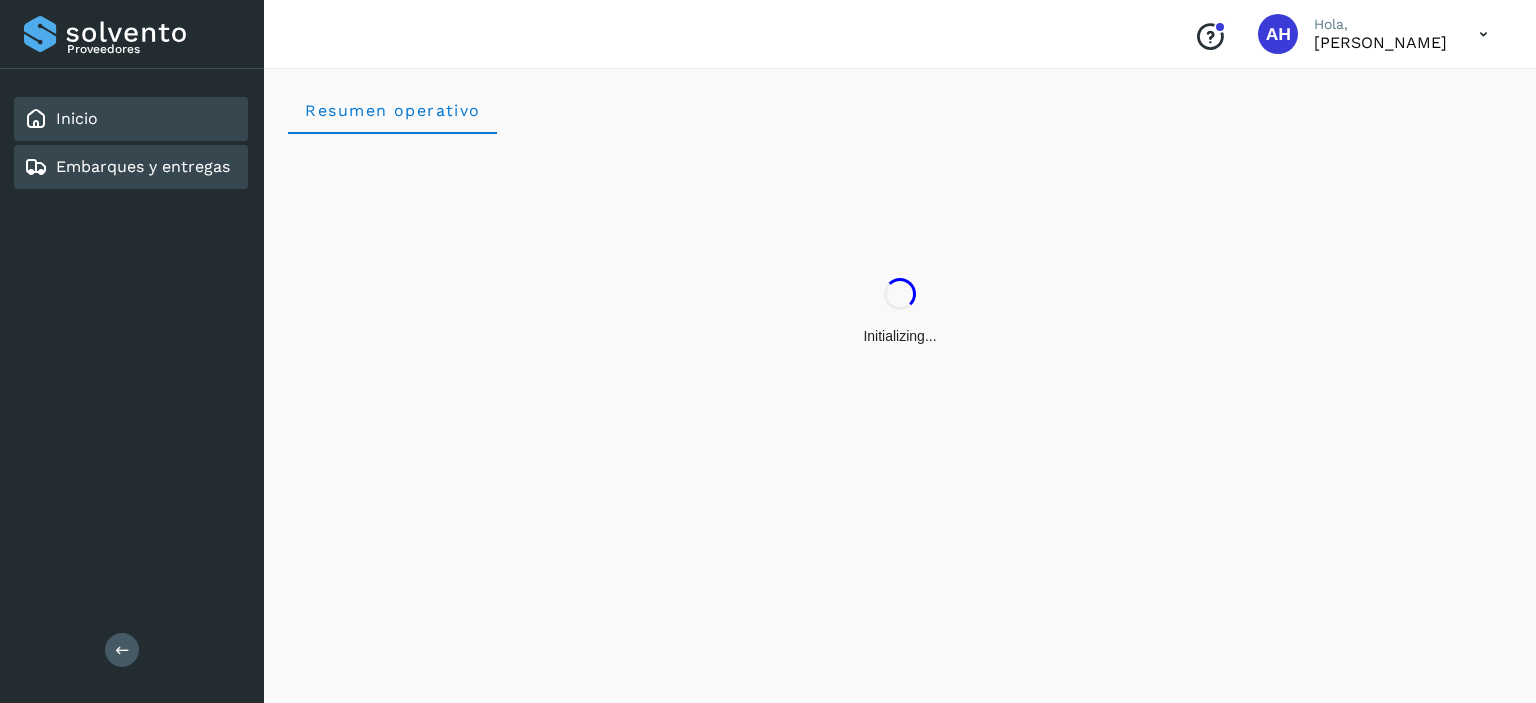 click on "Embarques y entregas" at bounding box center (143, 166) 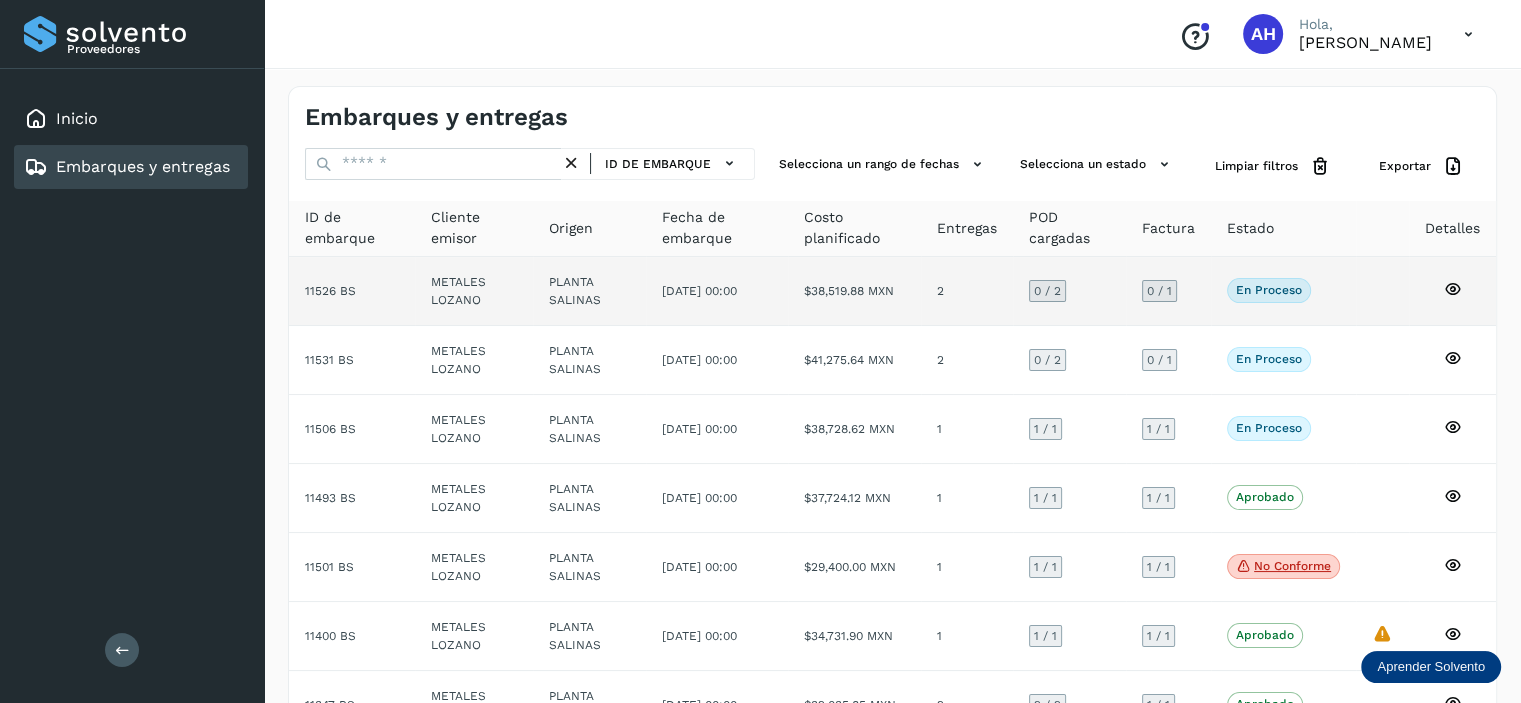 click on "11526 BS" 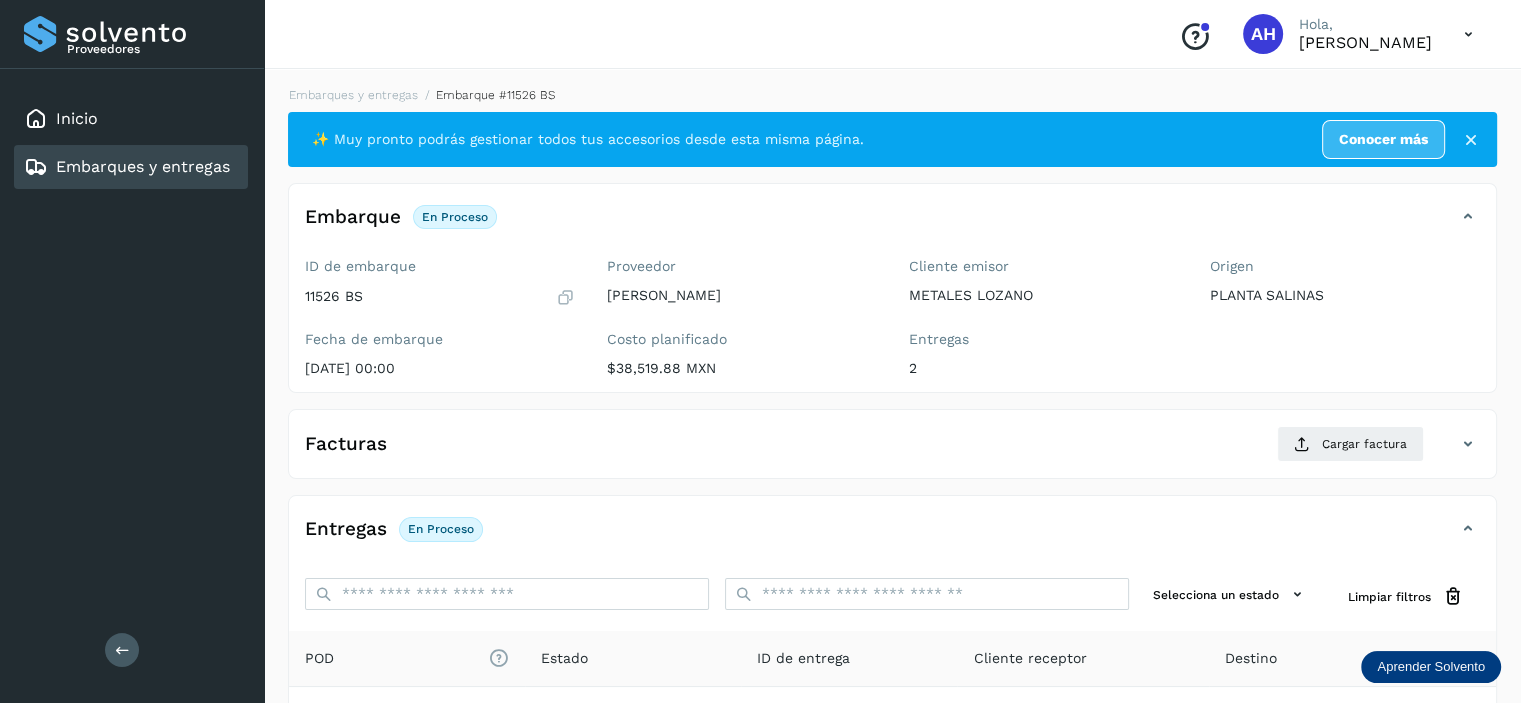 scroll, scrollTop: 300, scrollLeft: 0, axis: vertical 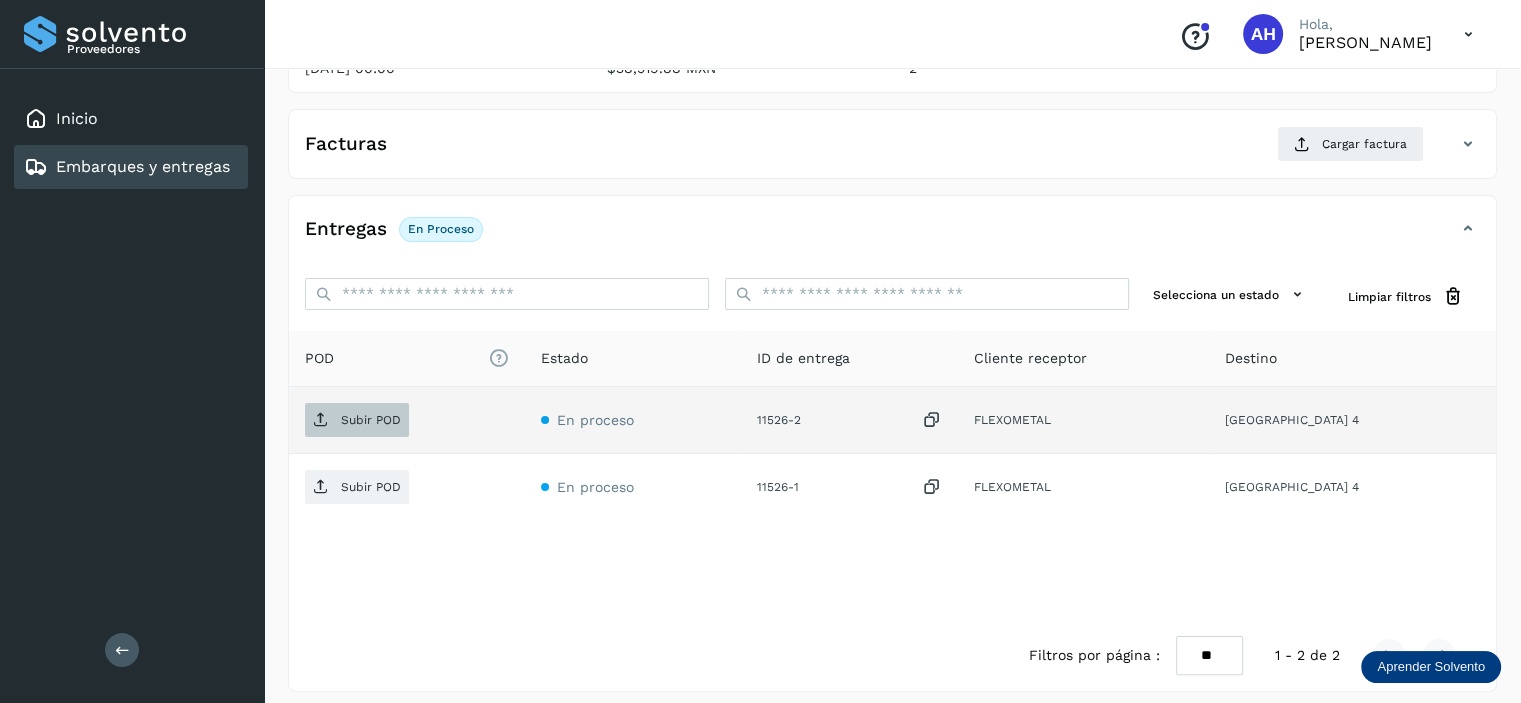 click on "Subir POD" at bounding box center (371, 420) 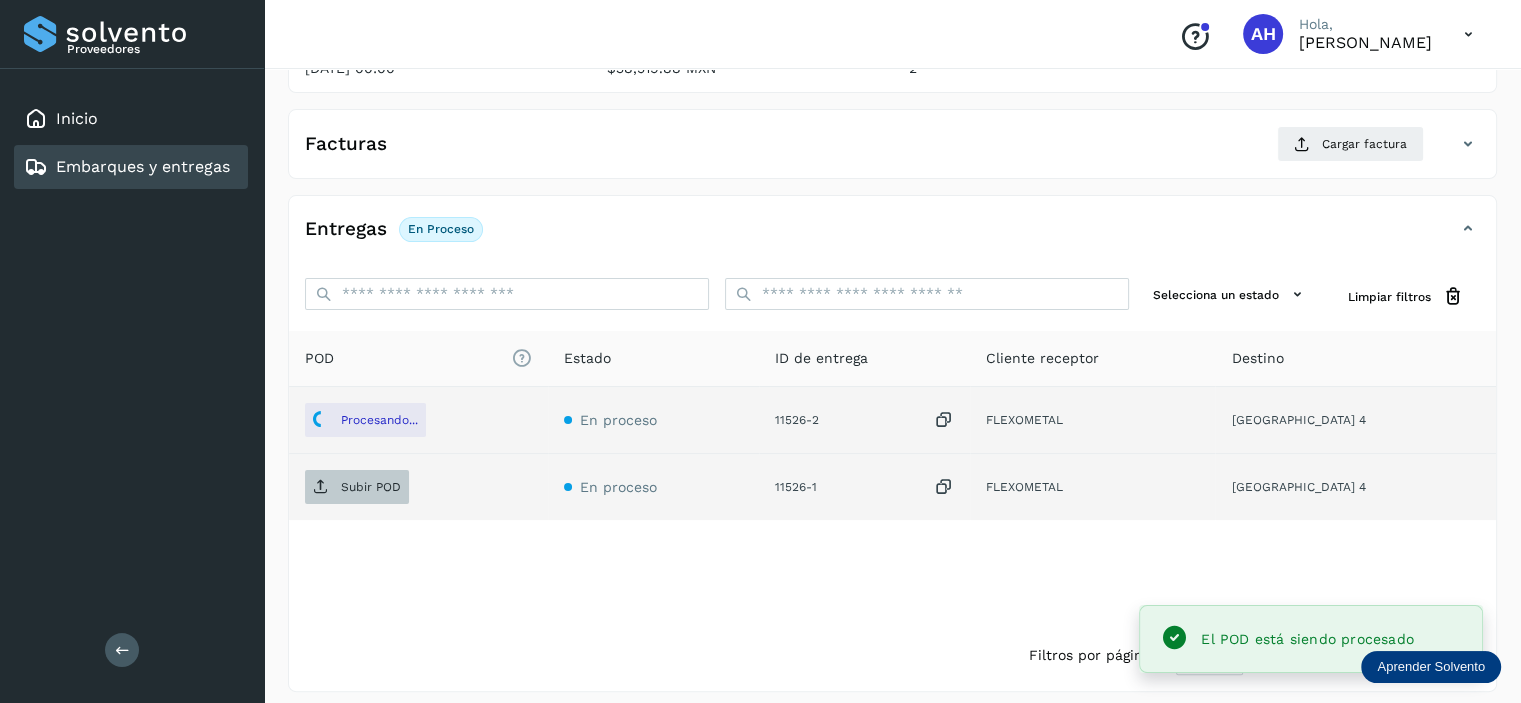 click on "Subir POD" at bounding box center (357, 487) 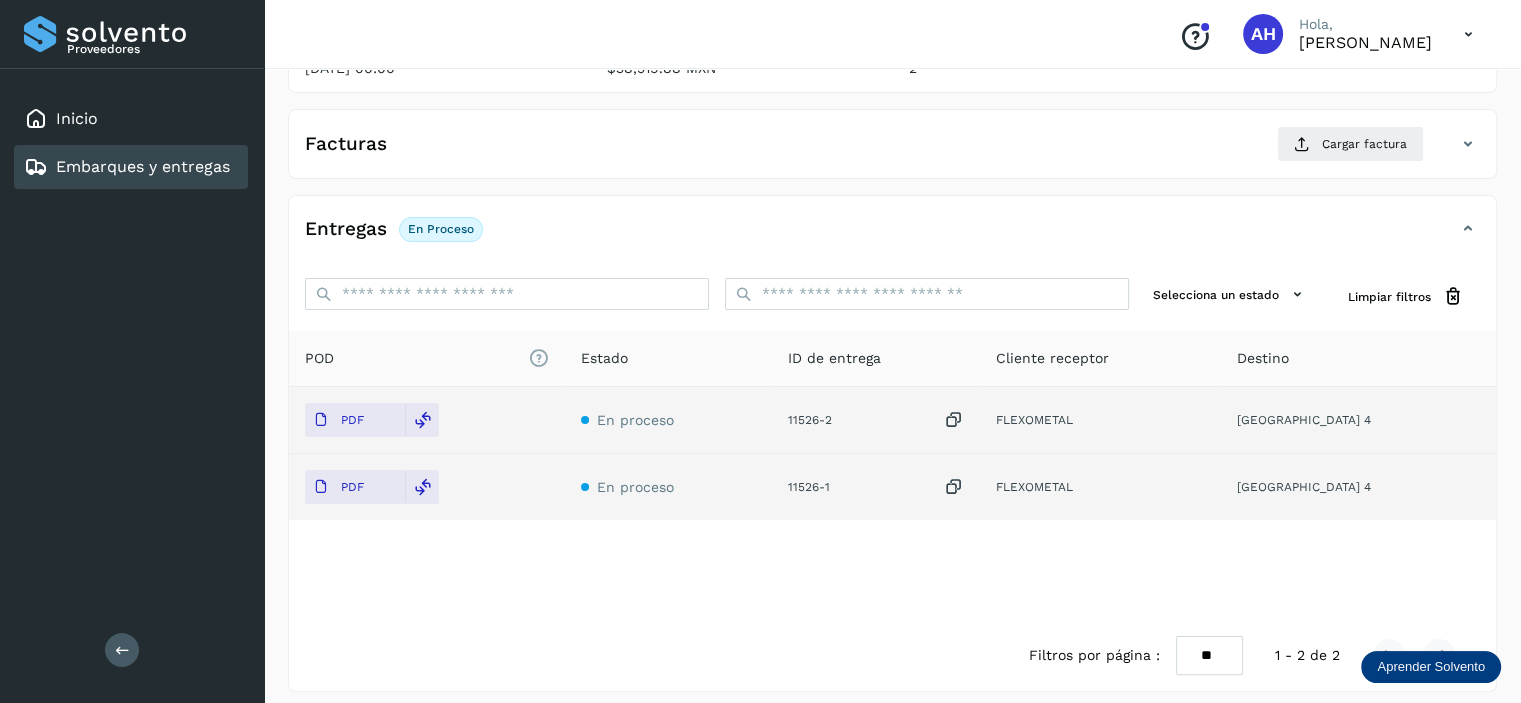 scroll, scrollTop: 0, scrollLeft: 0, axis: both 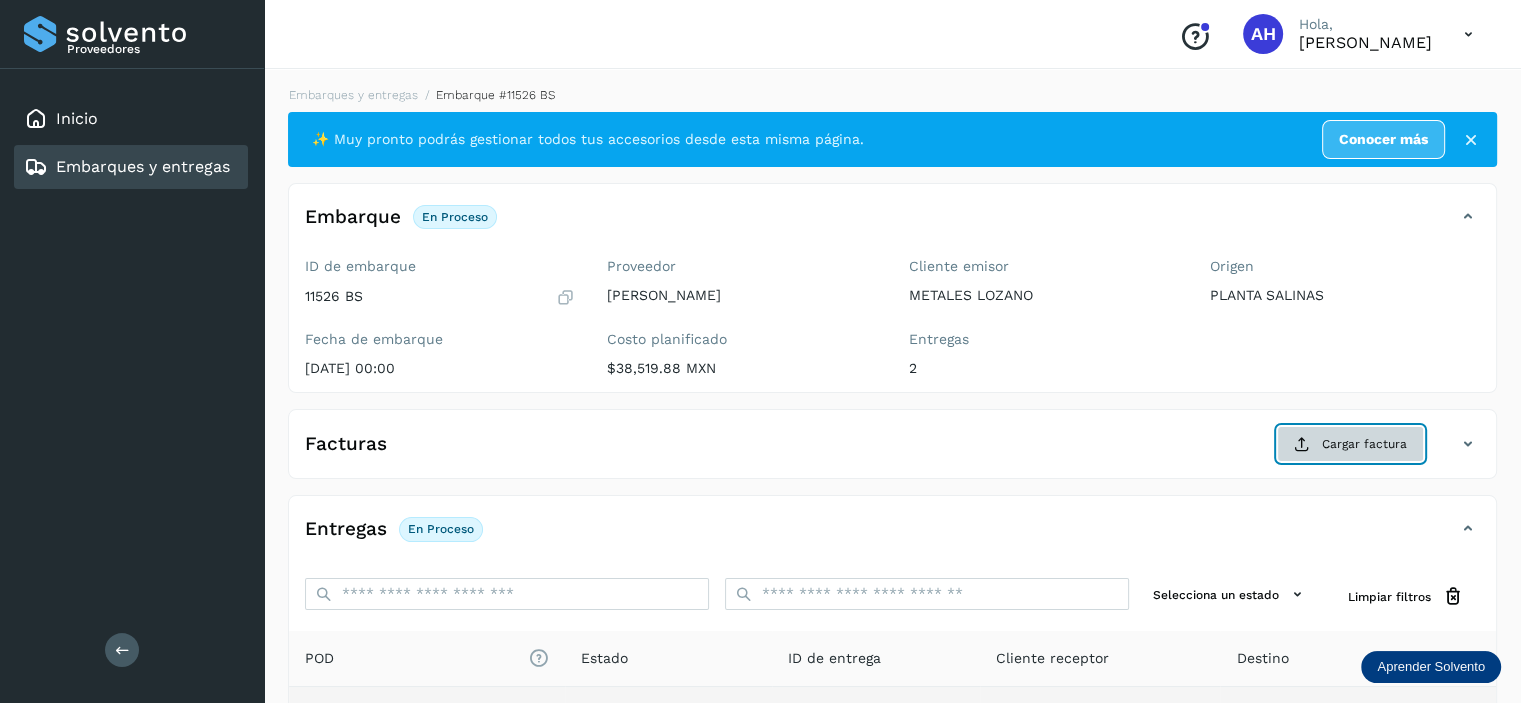 click at bounding box center [1302, 444] 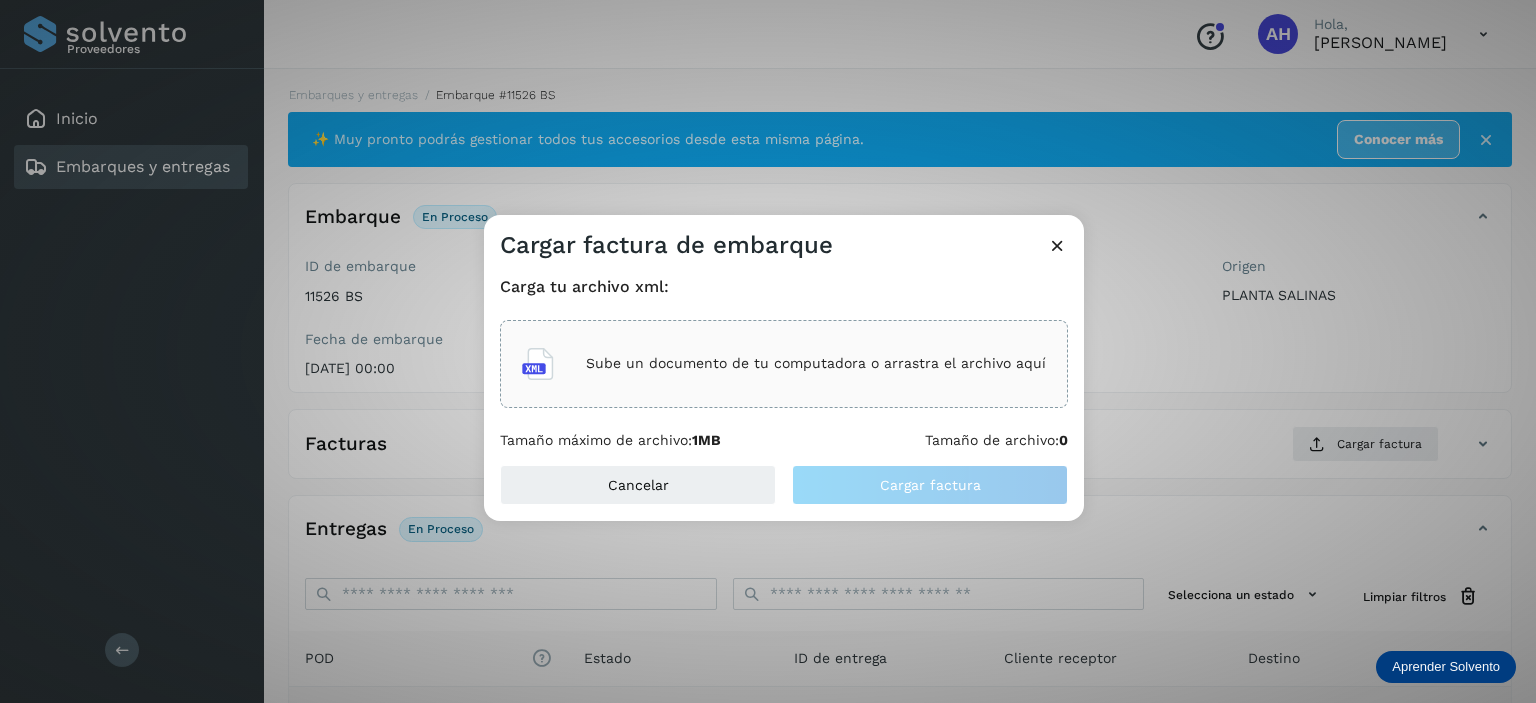 click on "Sube un documento de tu computadora o arrastra el archivo aquí" at bounding box center (816, 363) 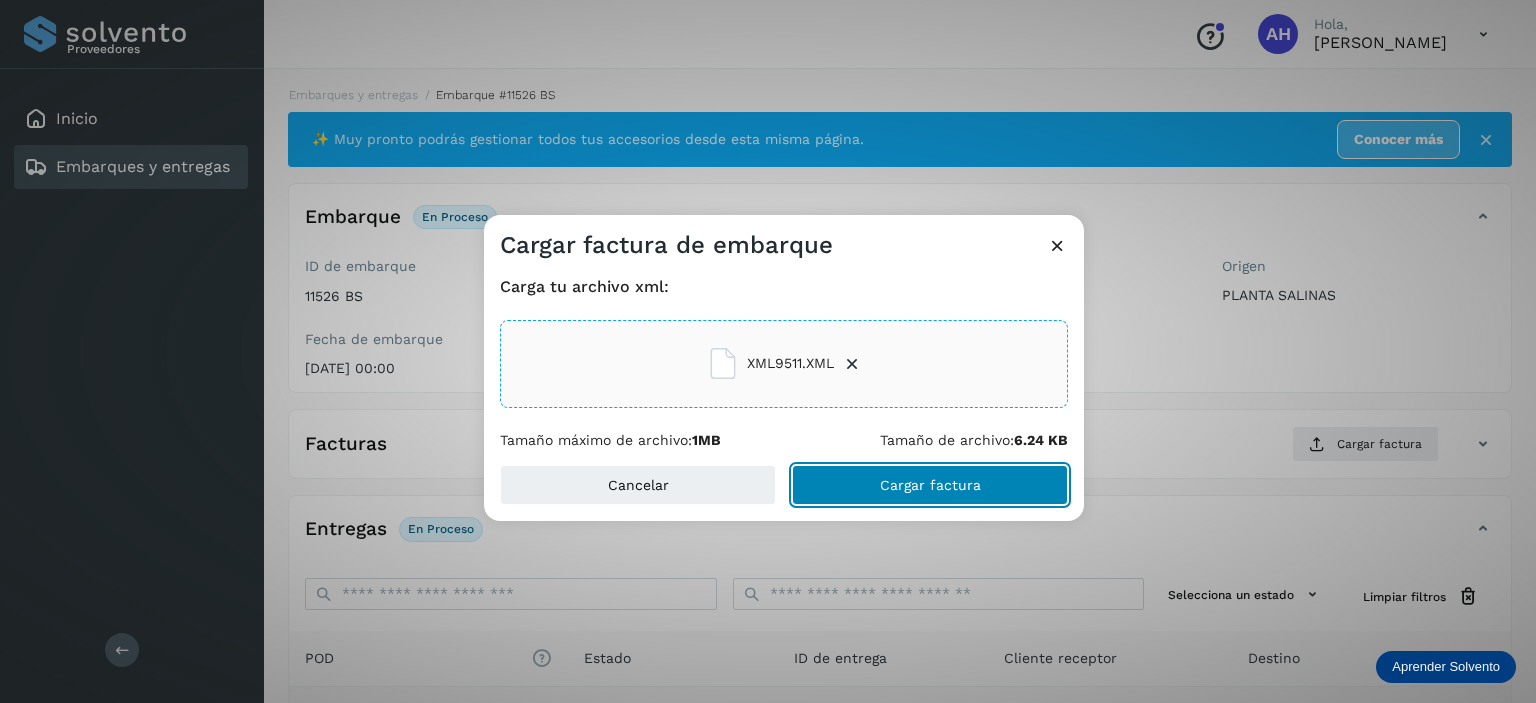 click on "Cargar factura" 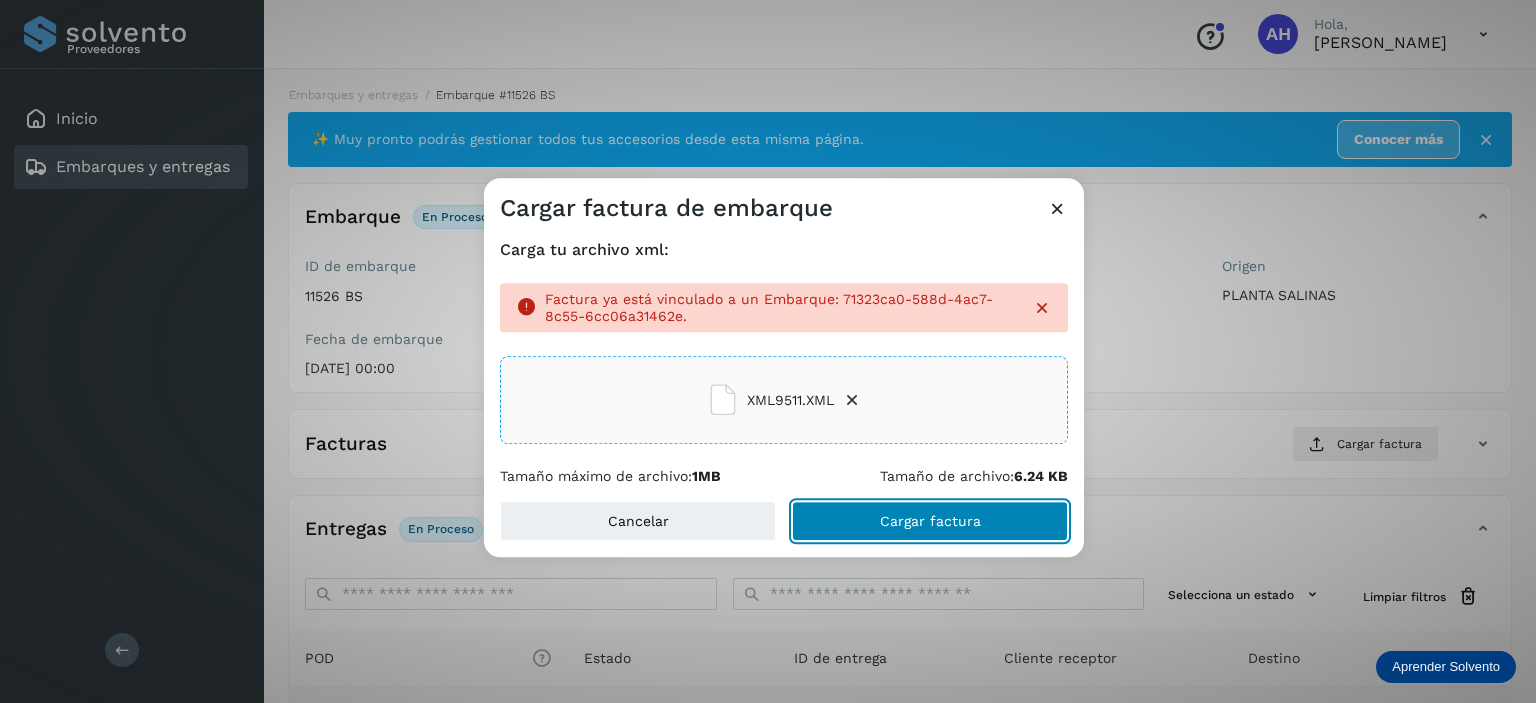 drag, startPoint x: 825, startPoint y: 395, endPoint x: 897, endPoint y: 516, distance: 140.80128 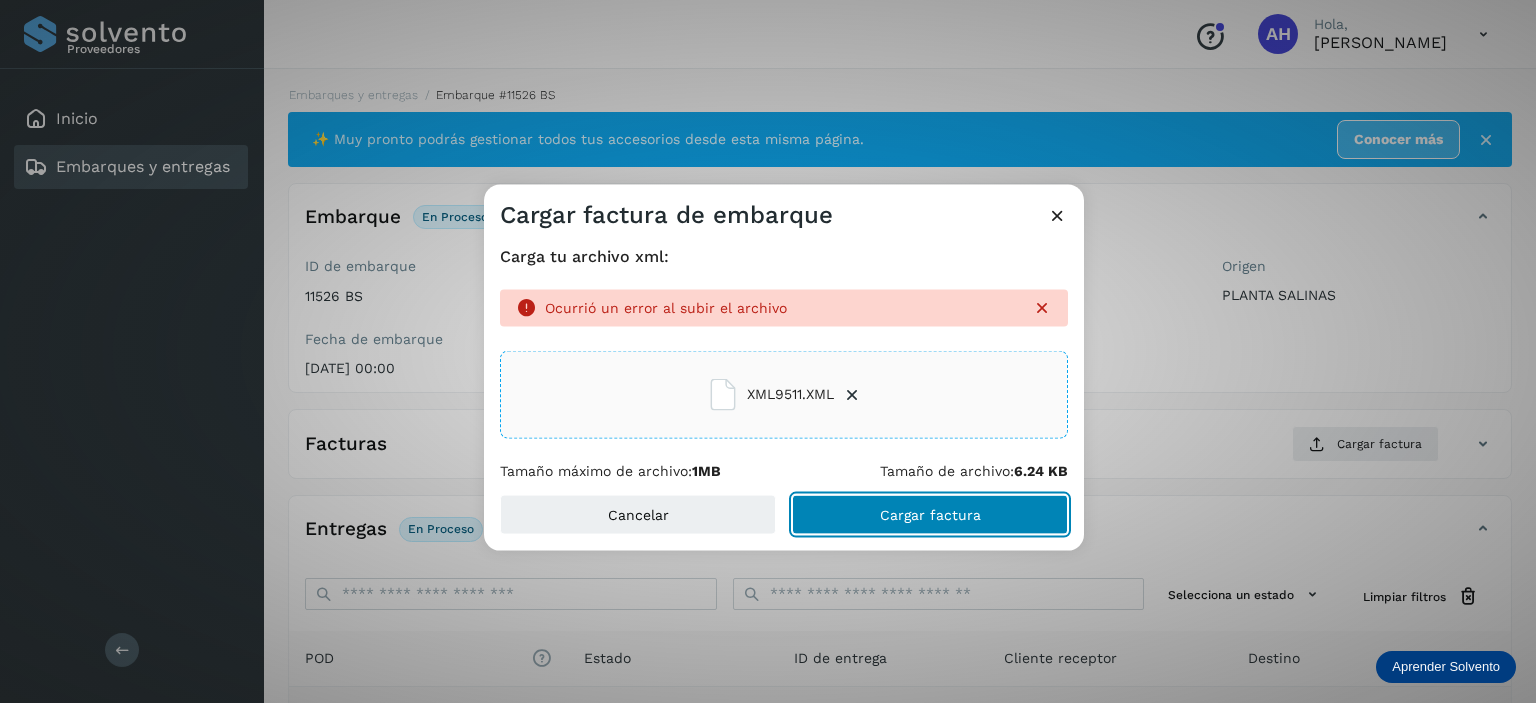 click on "Cargar factura" 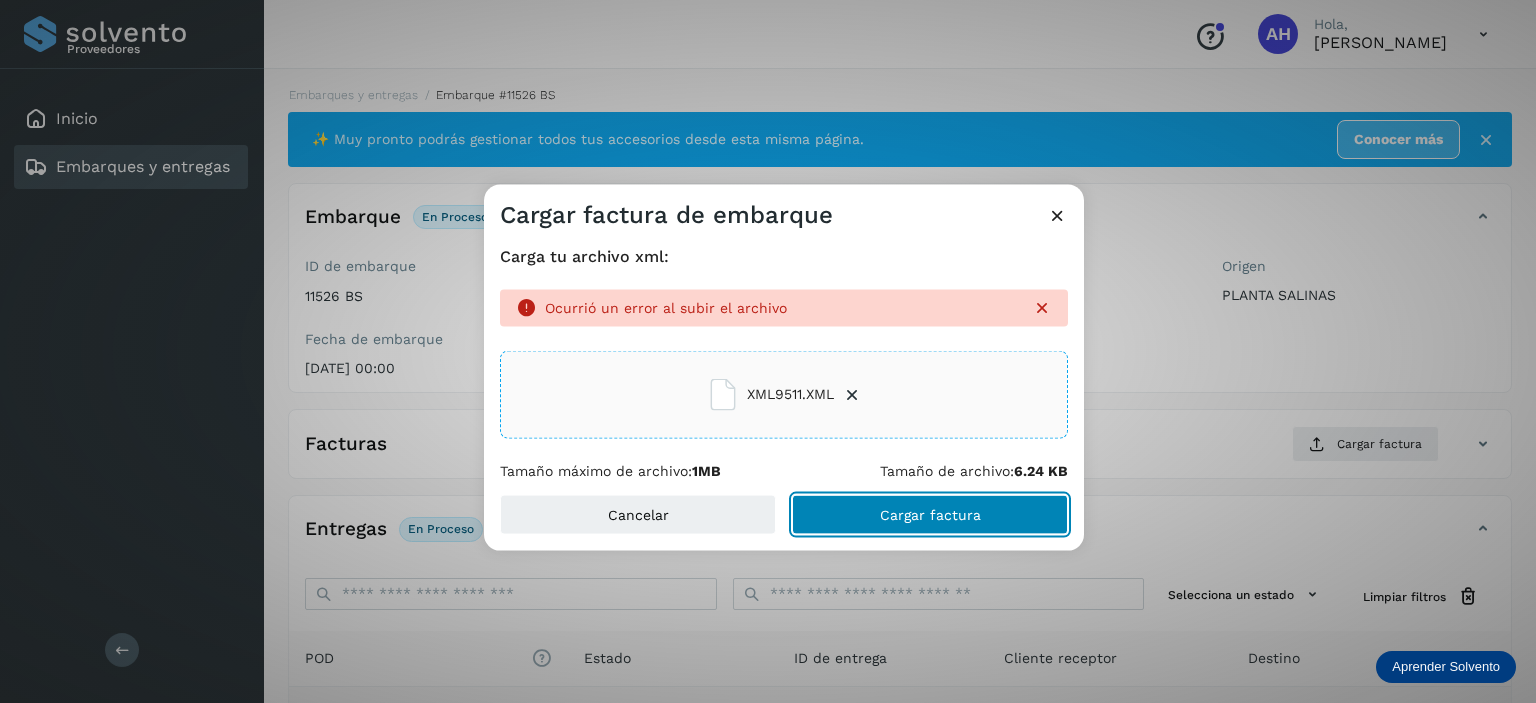 click on "Cargar factura" 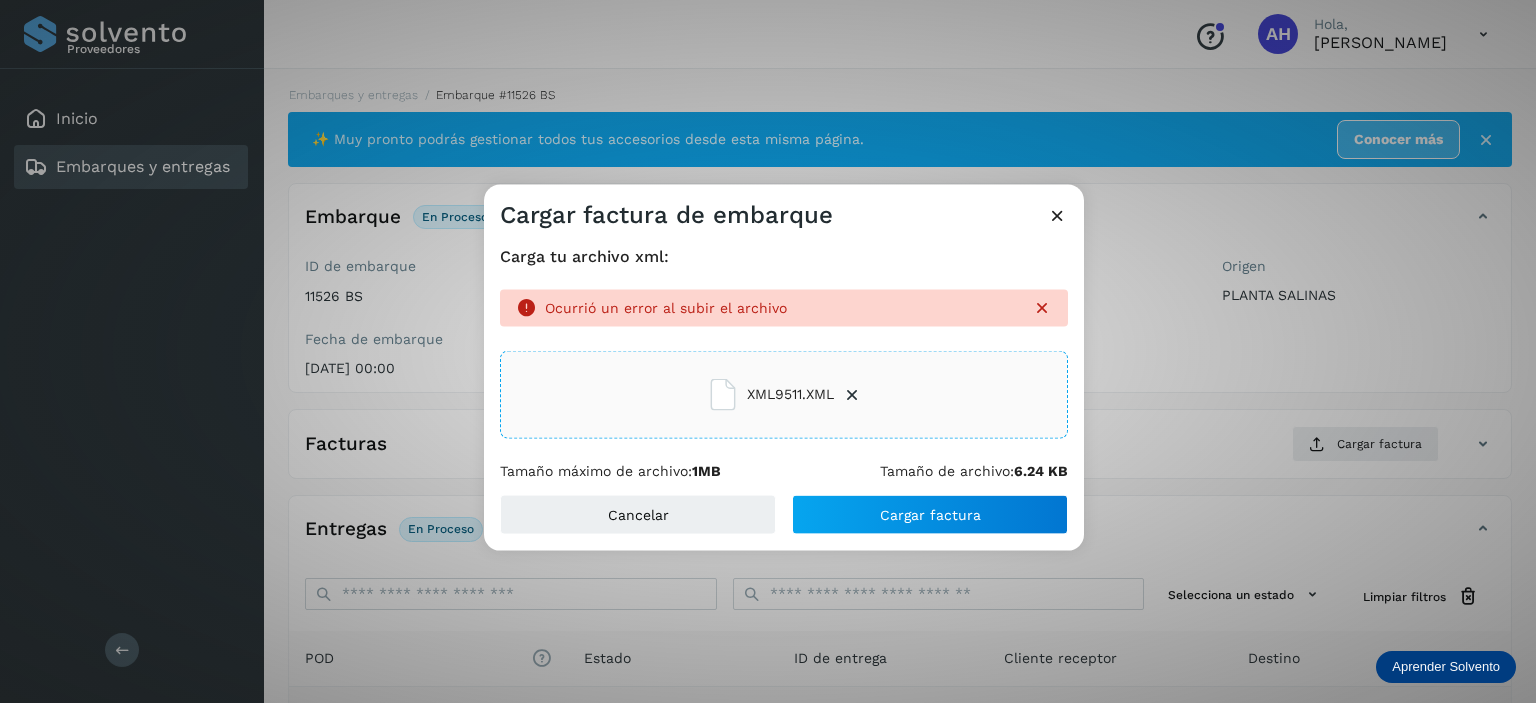 click on "XML9511.XML" at bounding box center (784, 394) 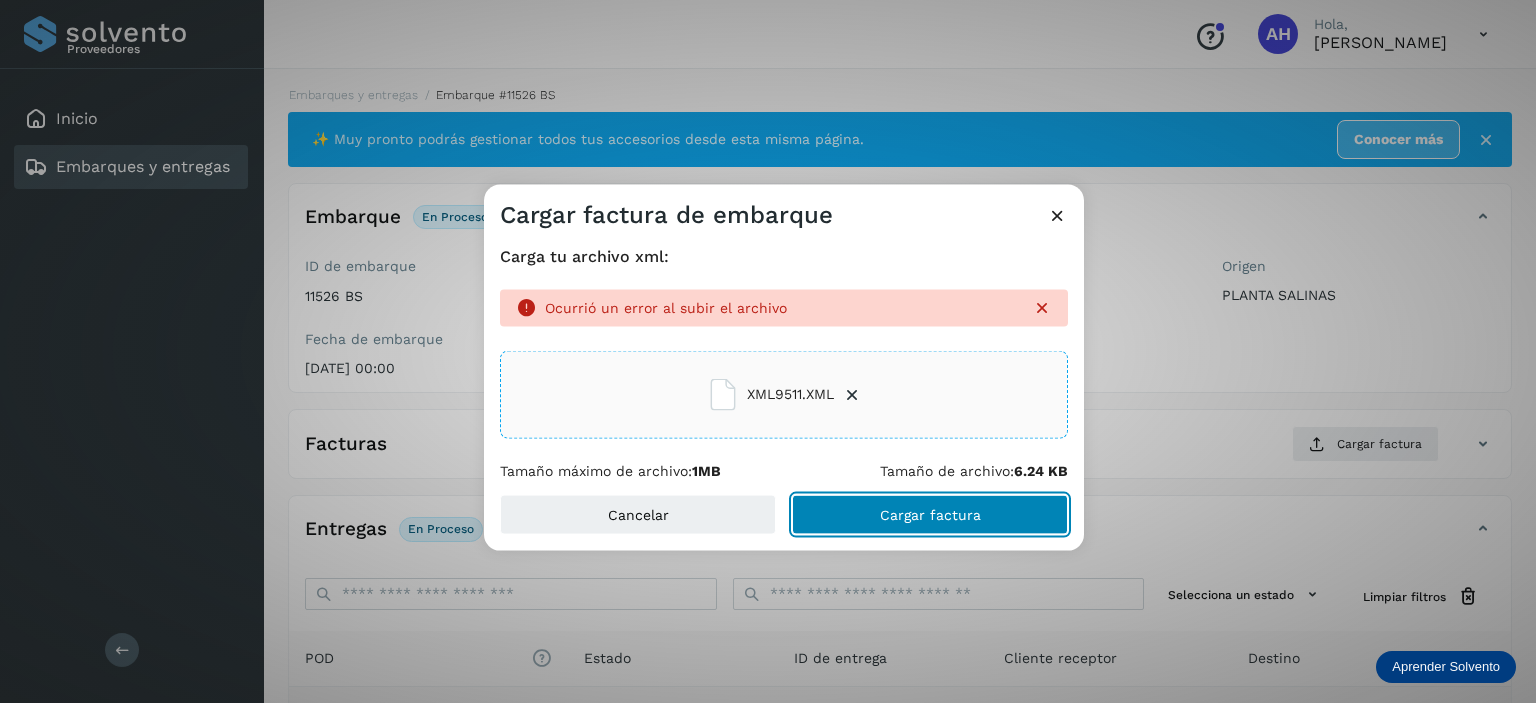 click on "Cargar factura" 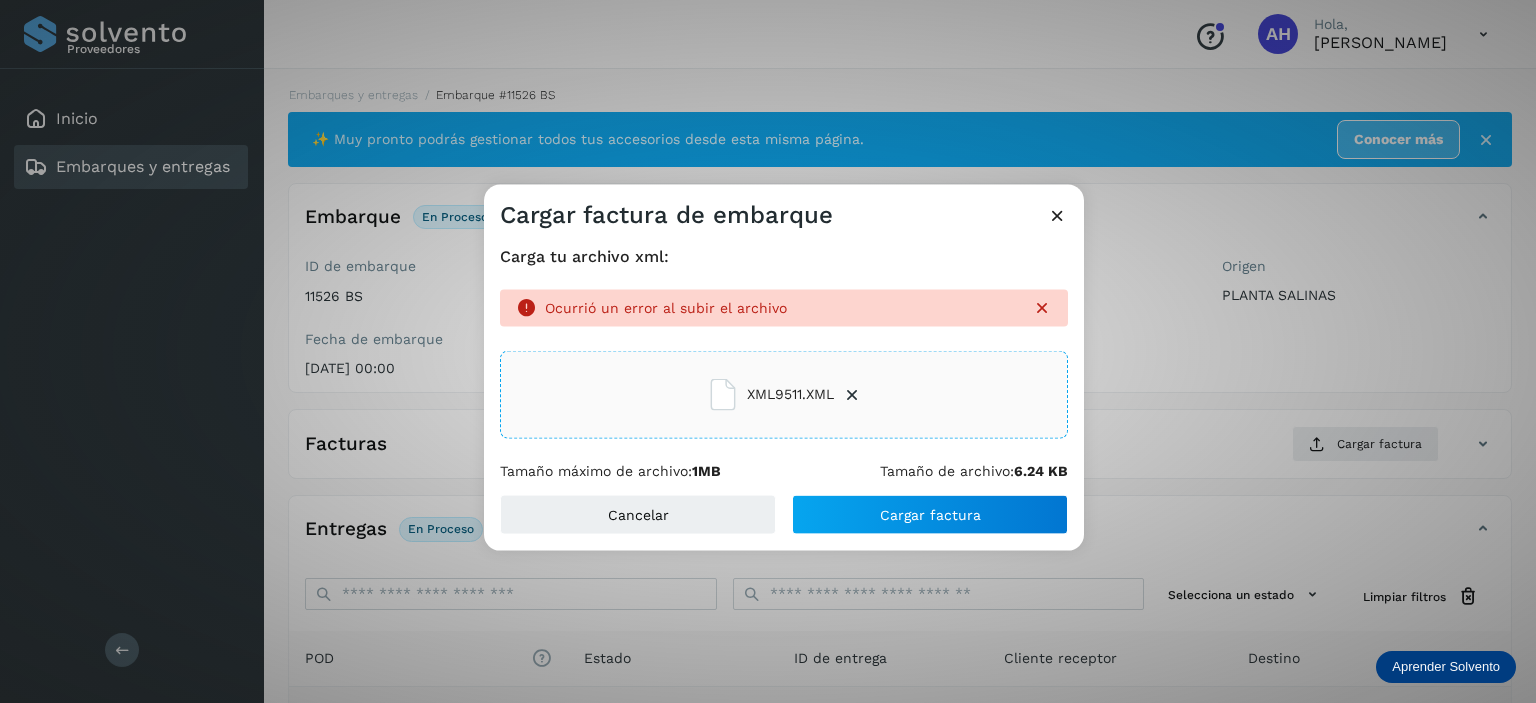click at bounding box center (1042, 308) 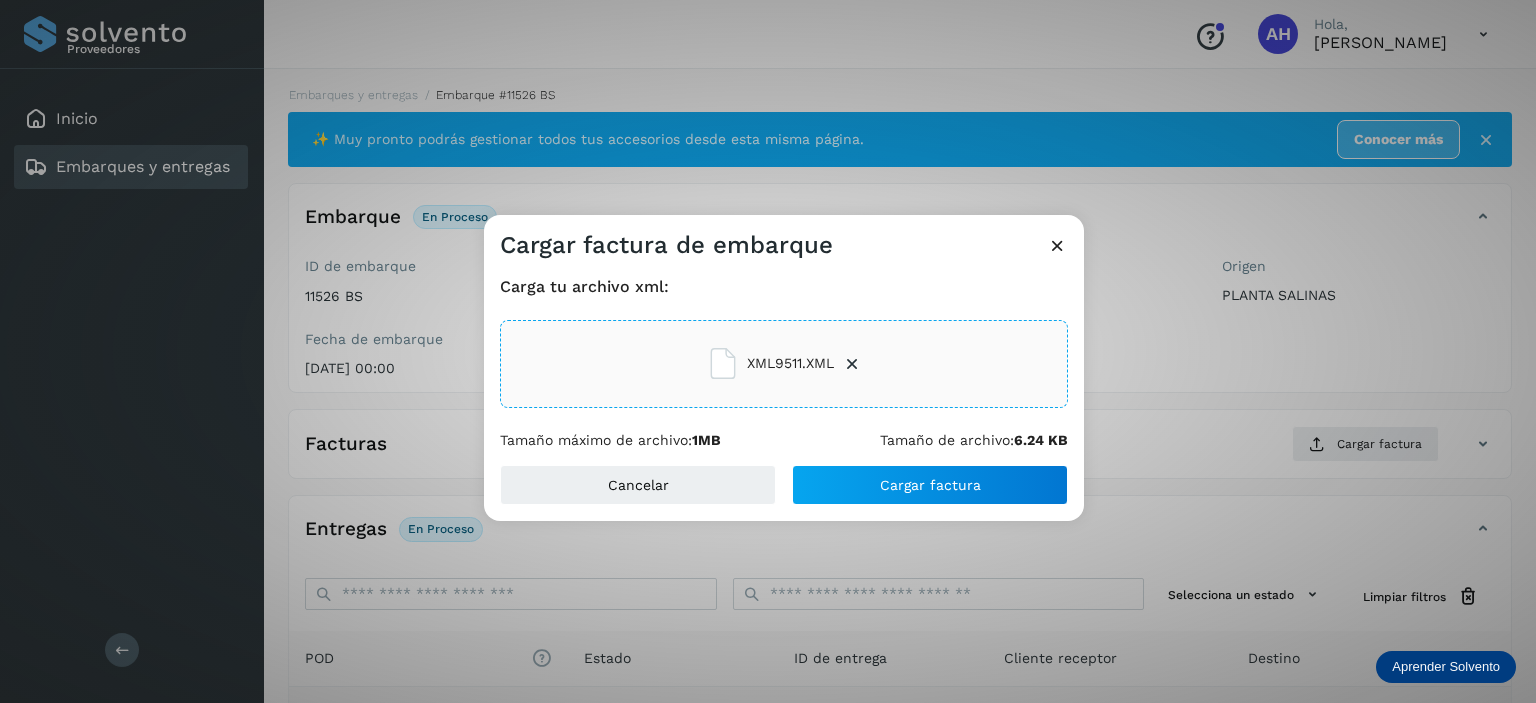 click at bounding box center (852, 364) 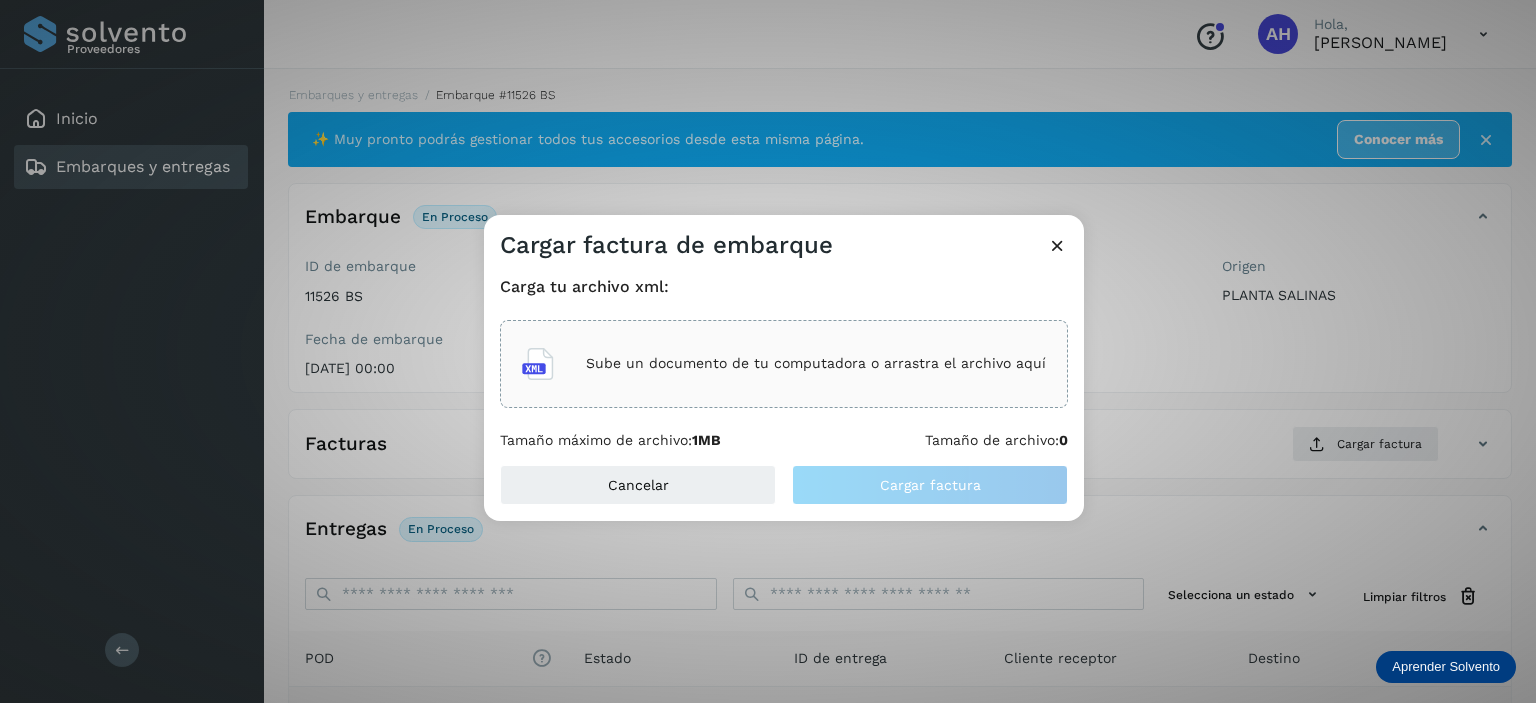drag, startPoint x: 862, startPoint y: 367, endPoint x: 742, endPoint y: 372, distance: 120.10412 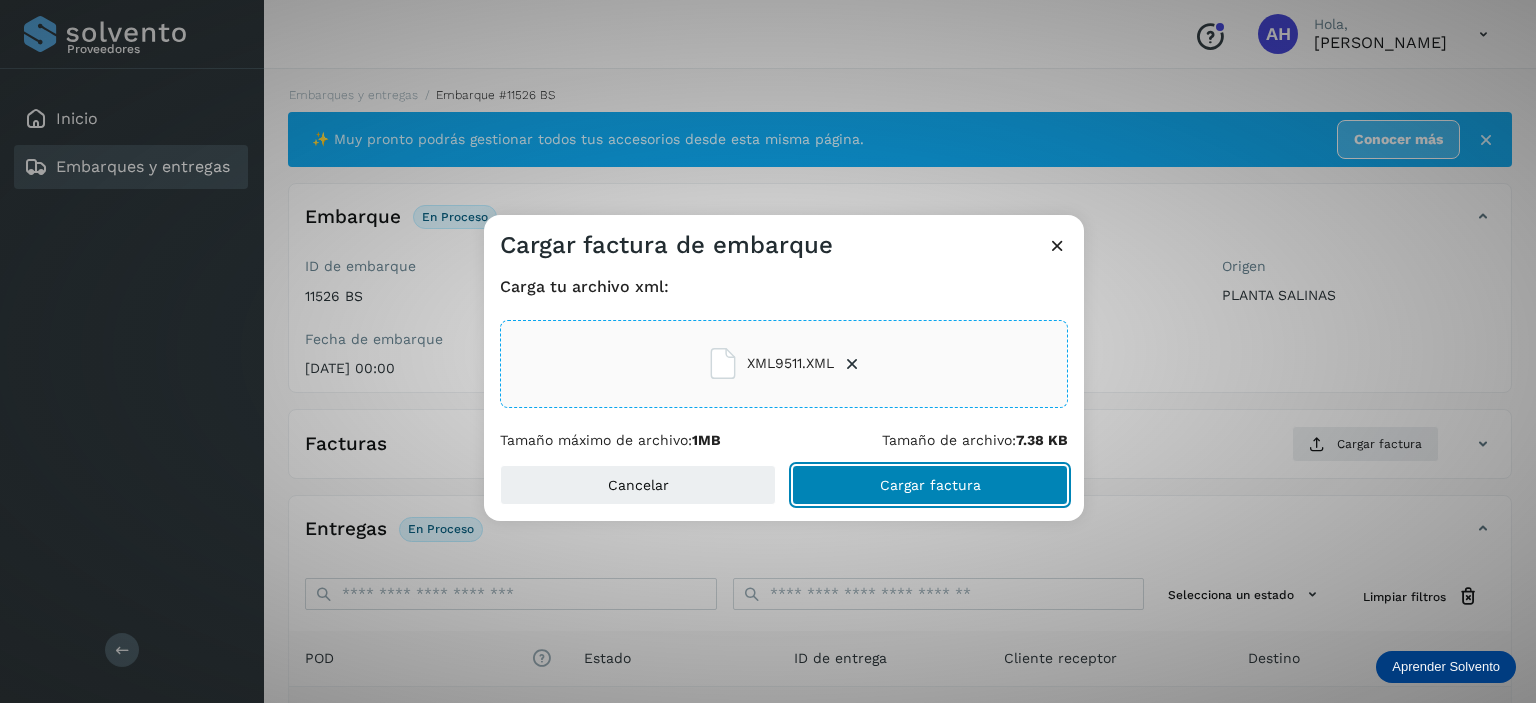 click on "Cargar factura" 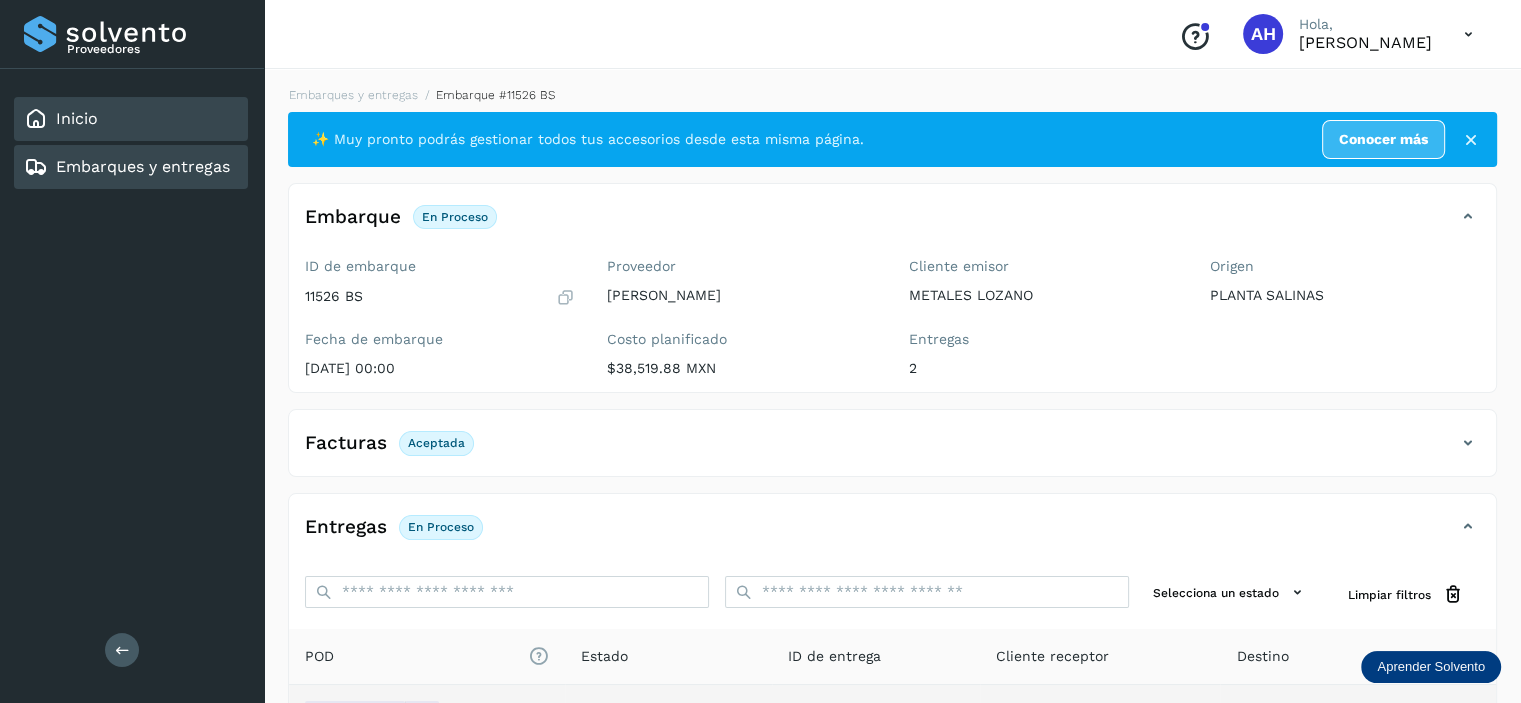 click on "Inicio" at bounding box center (77, 118) 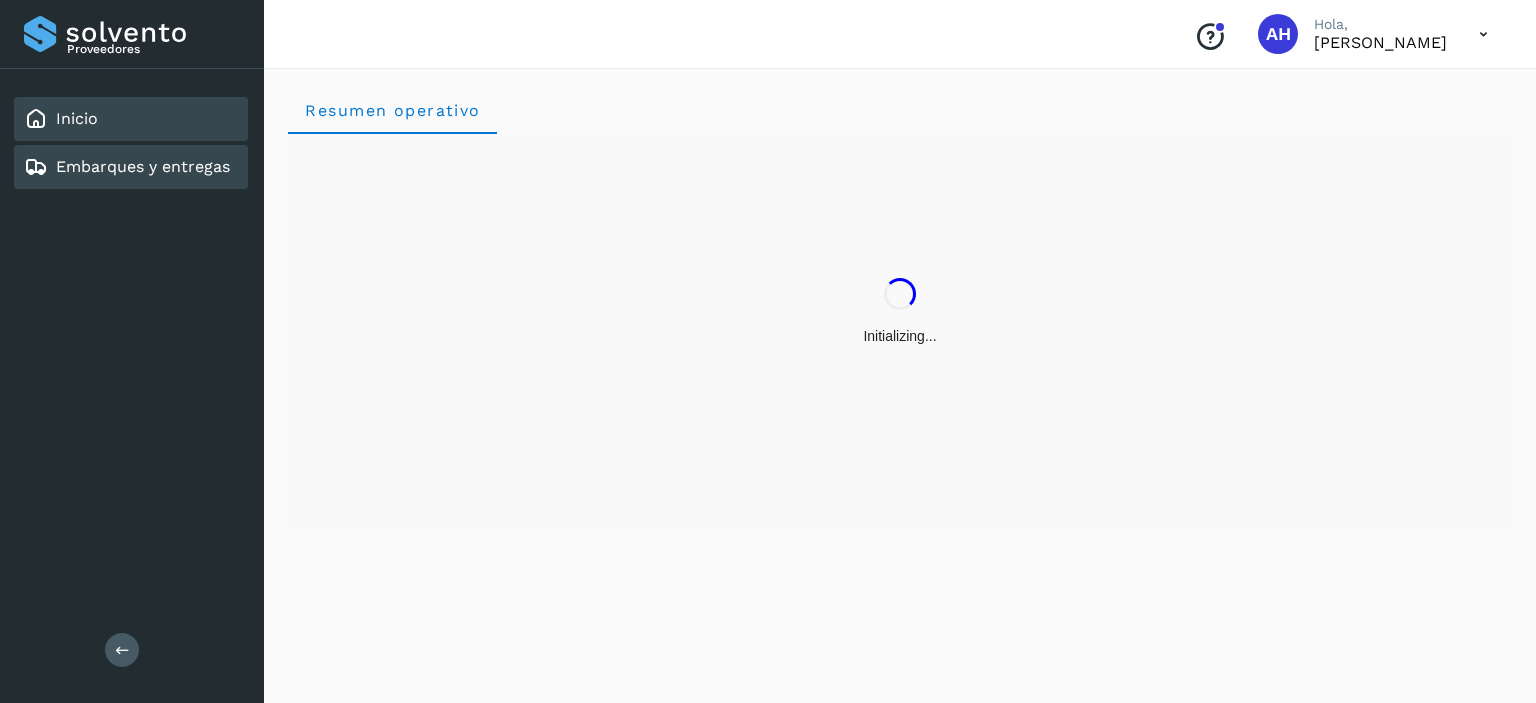click on "Embarques y entregas" at bounding box center (143, 166) 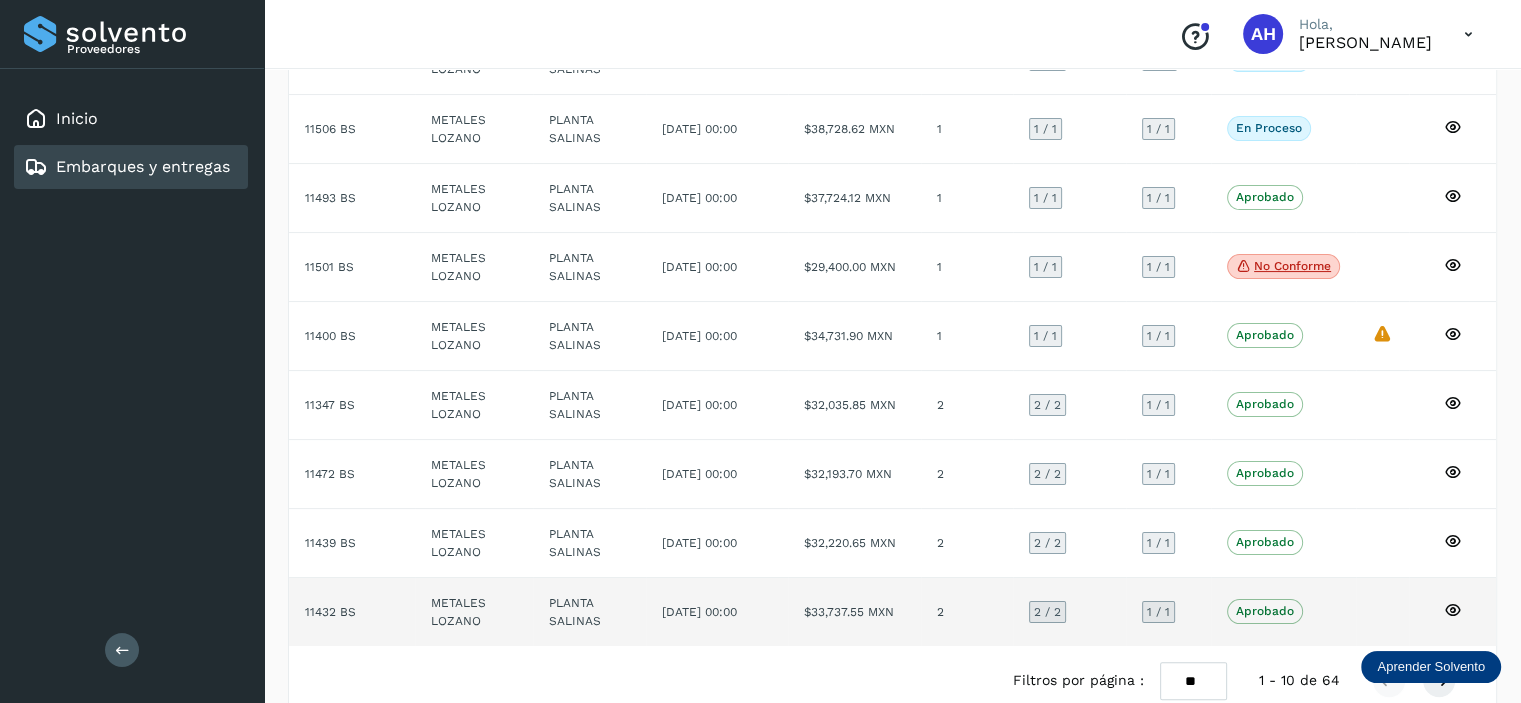 scroll, scrollTop: 0, scrollLeft: 0, axis: both 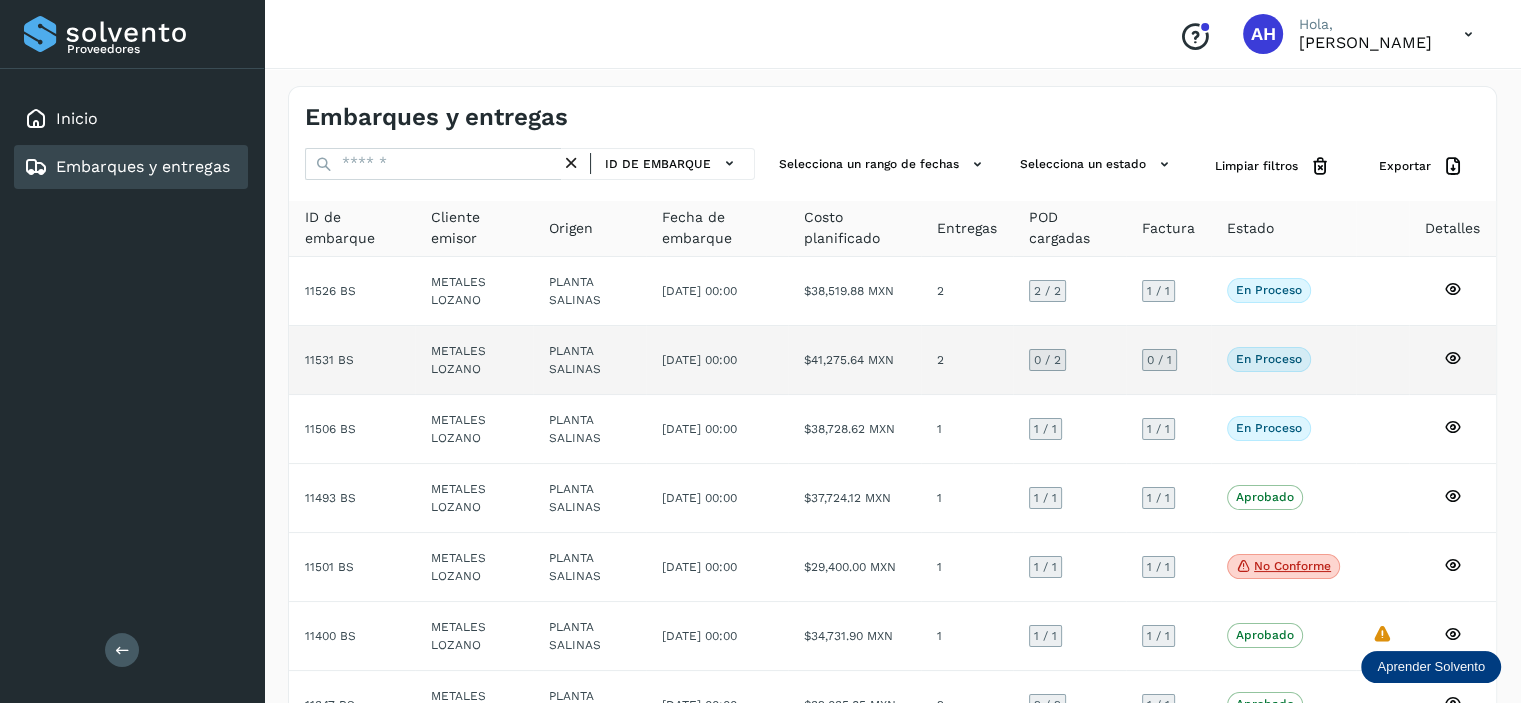 click on "11531 BS" 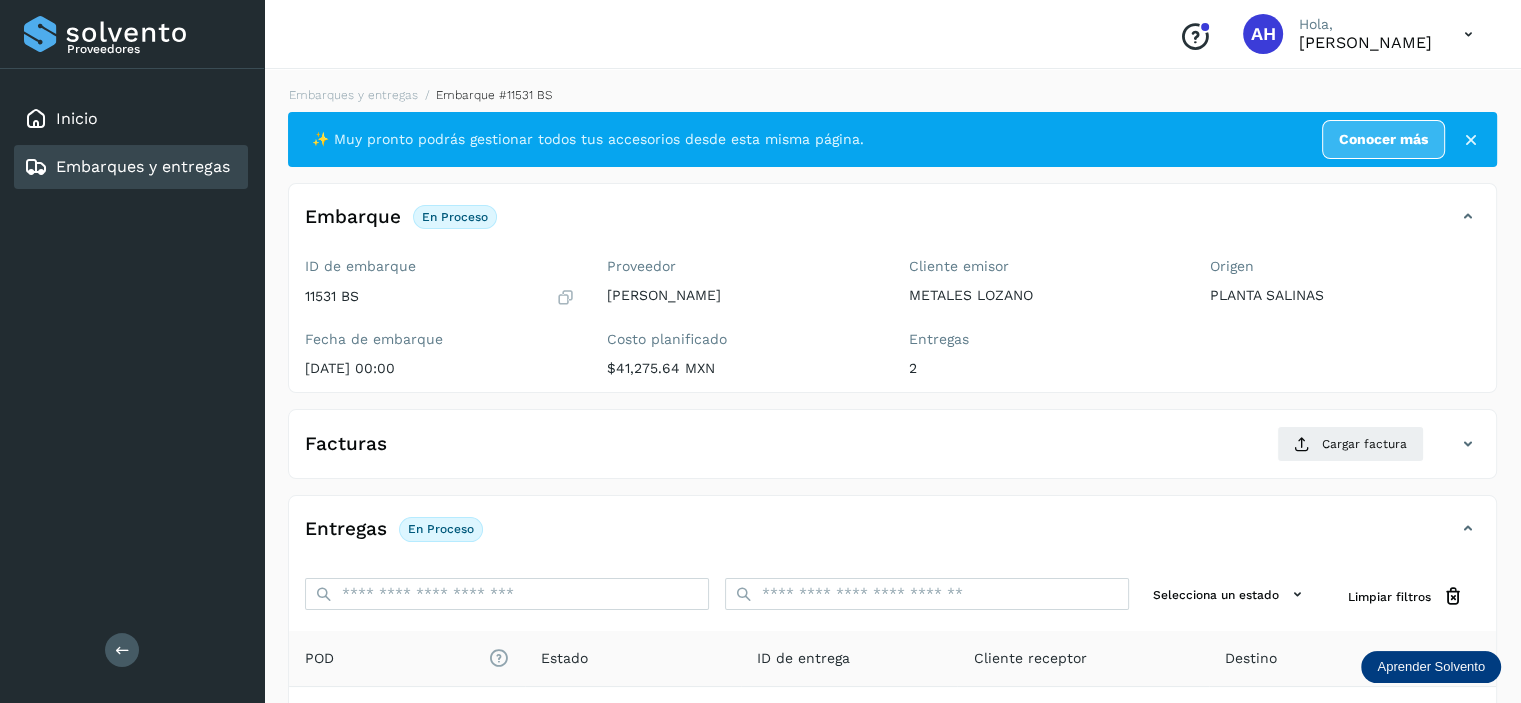 scroll, scrollTop: 310, scrollLeft: 0, axis: vertical 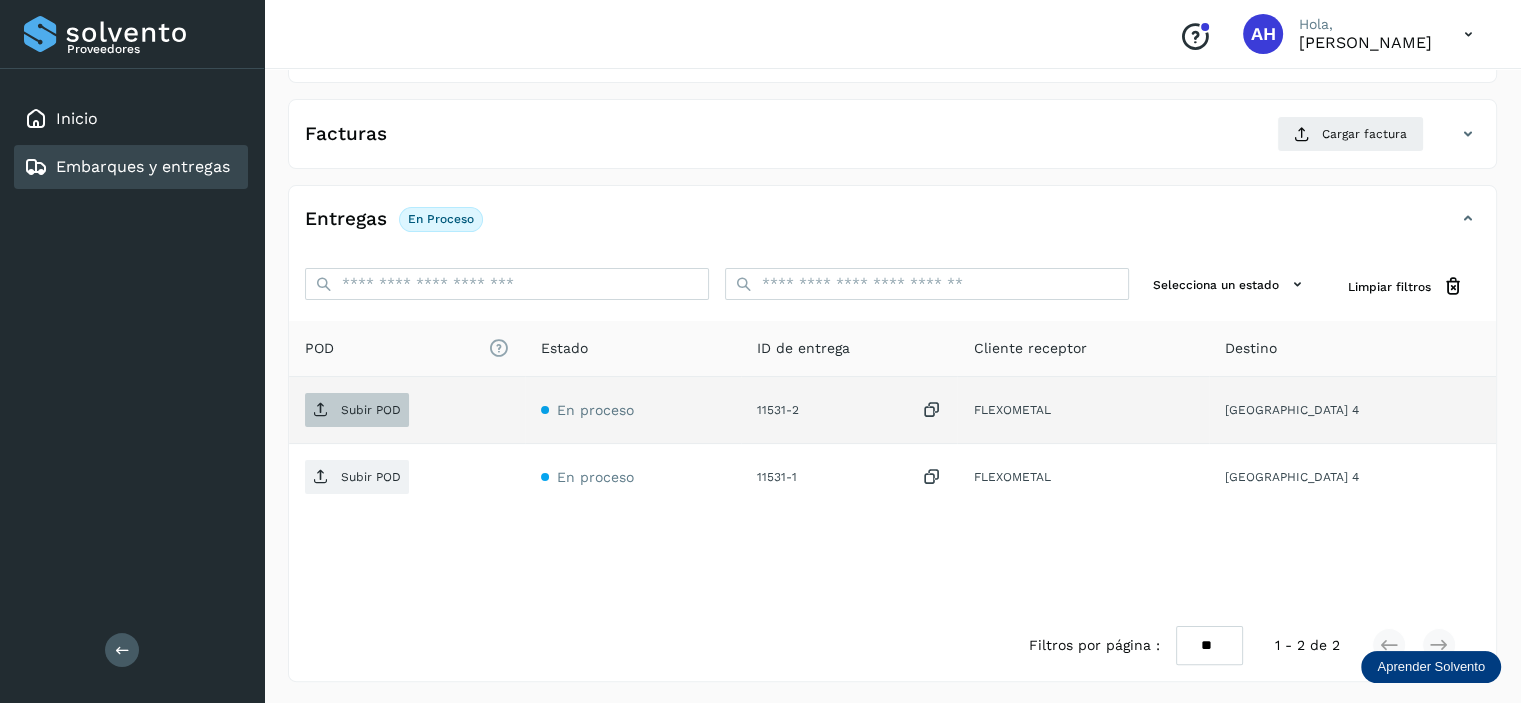 click at bounding box center (321, 410) 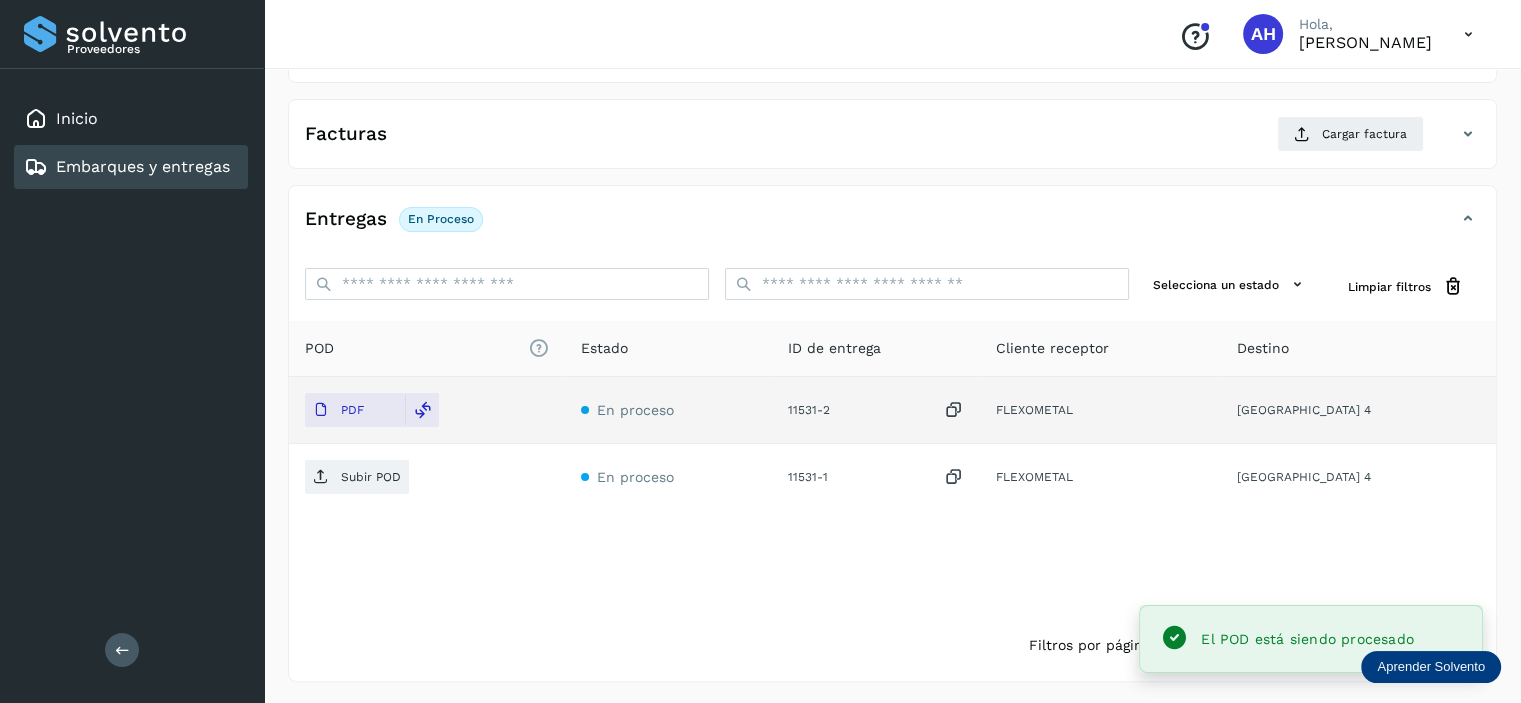 click on "Subir POD" at bounding box center [371, 477] 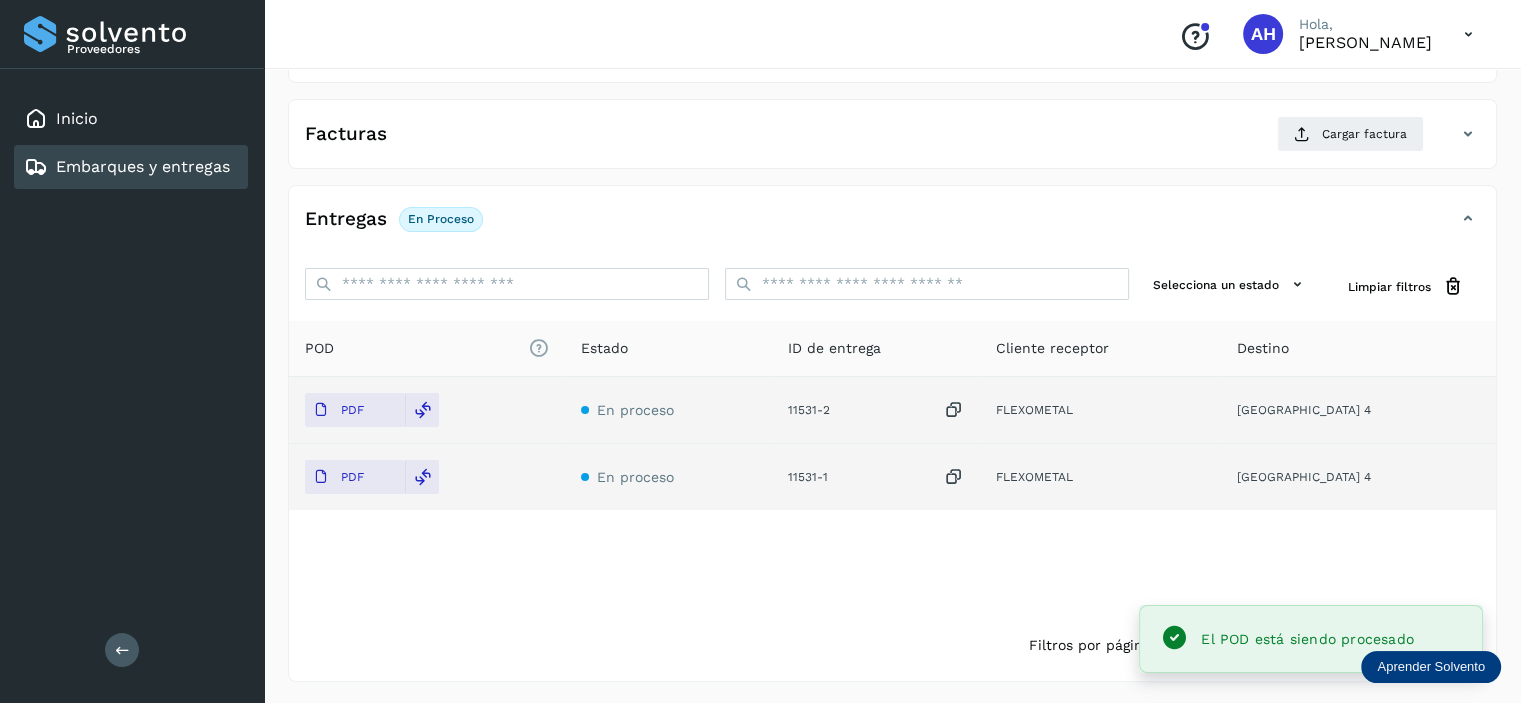 scroll, scrollTop: 110, scrollLeft: 0, axis: vertical 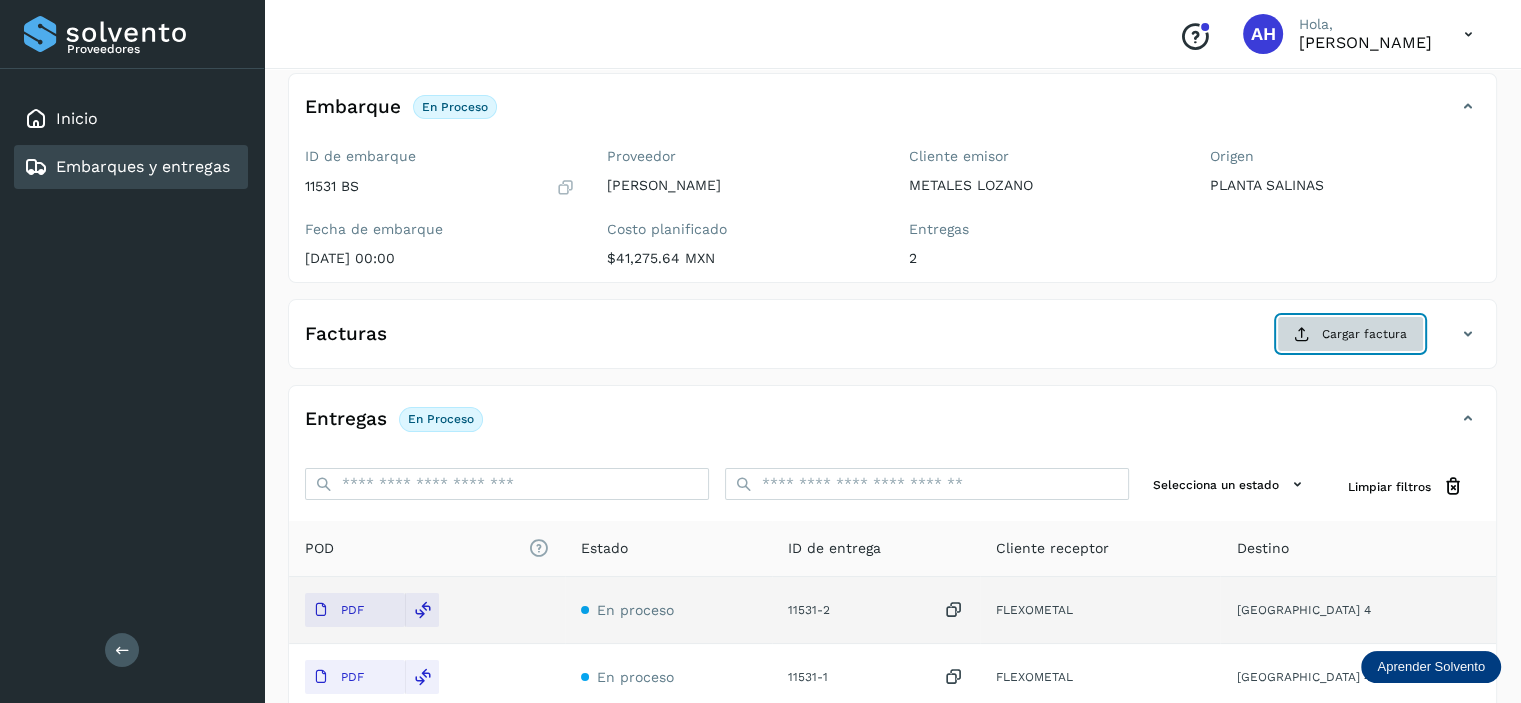 click on "Cargar factura" 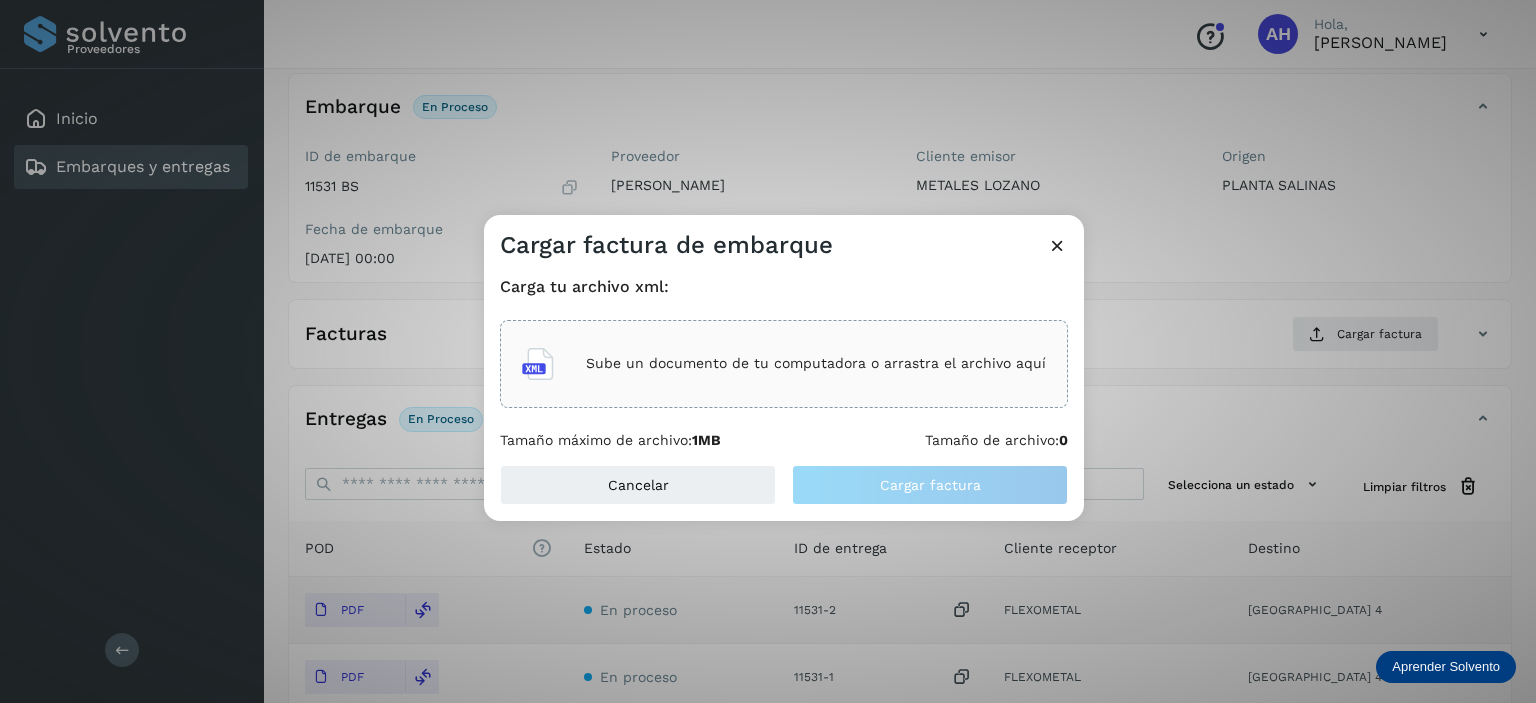 click on "Sube un documento de tu computadora o arrastra el archivo aquí" at bounding box center (816, 363) 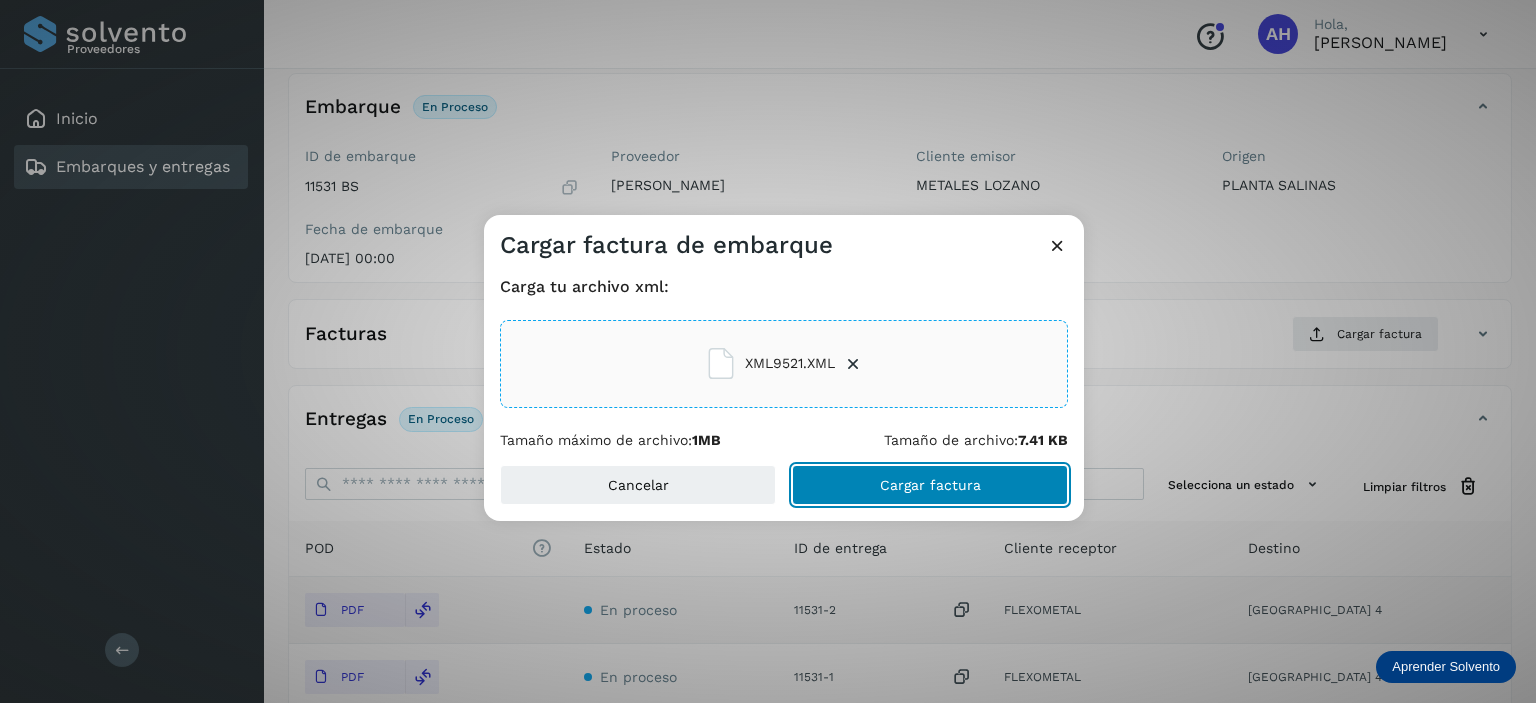 click on "Cargar factura" 